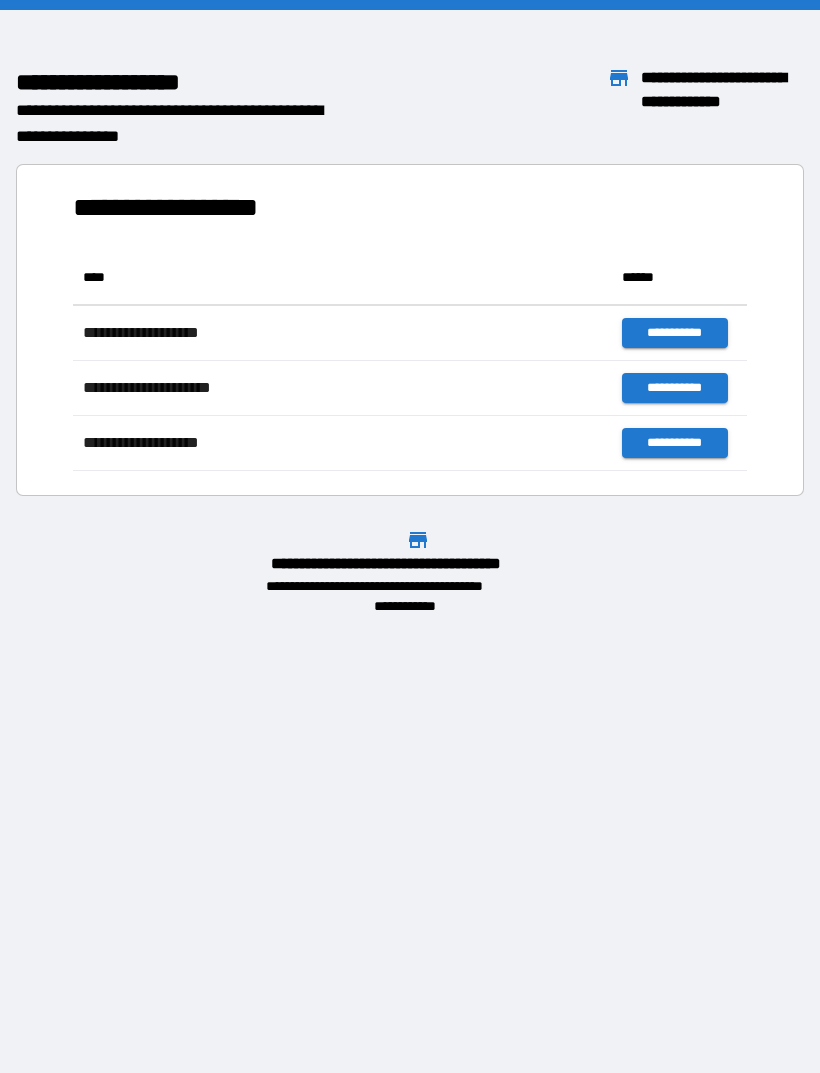 scroll, scrollTop: 0, scrollLeft: 0, axis: both 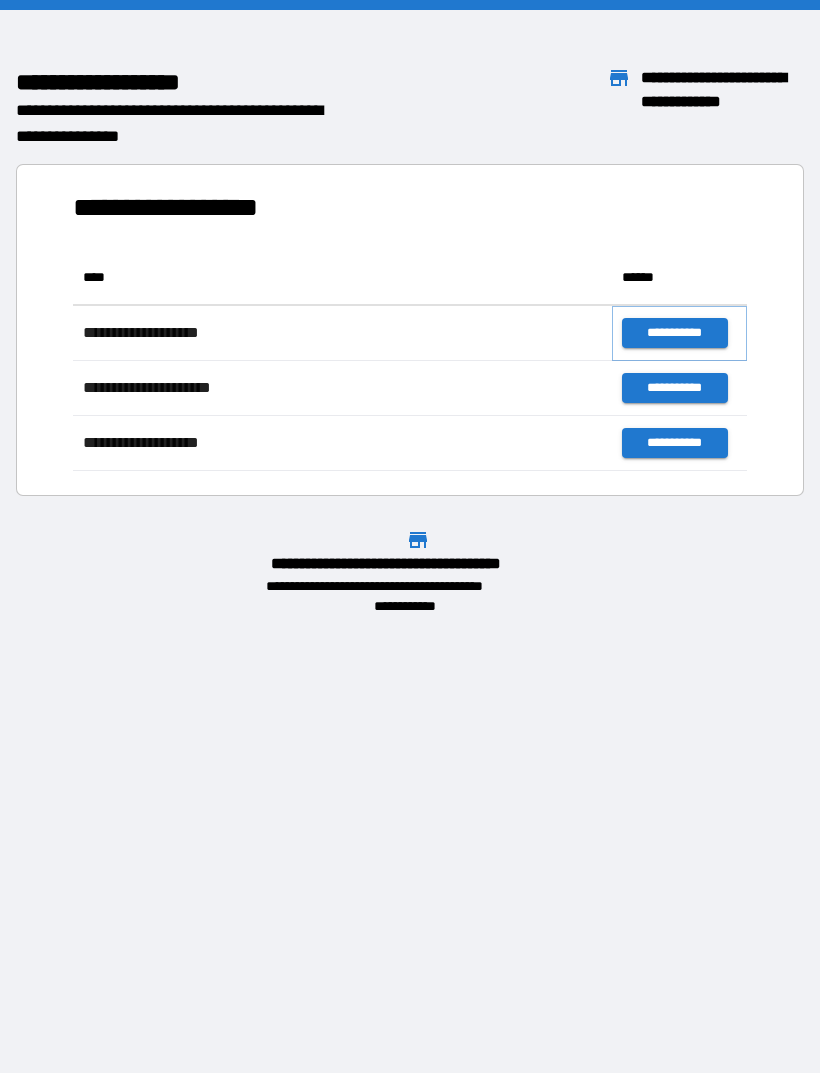 click on "**********" at bounding box center [674, 333] 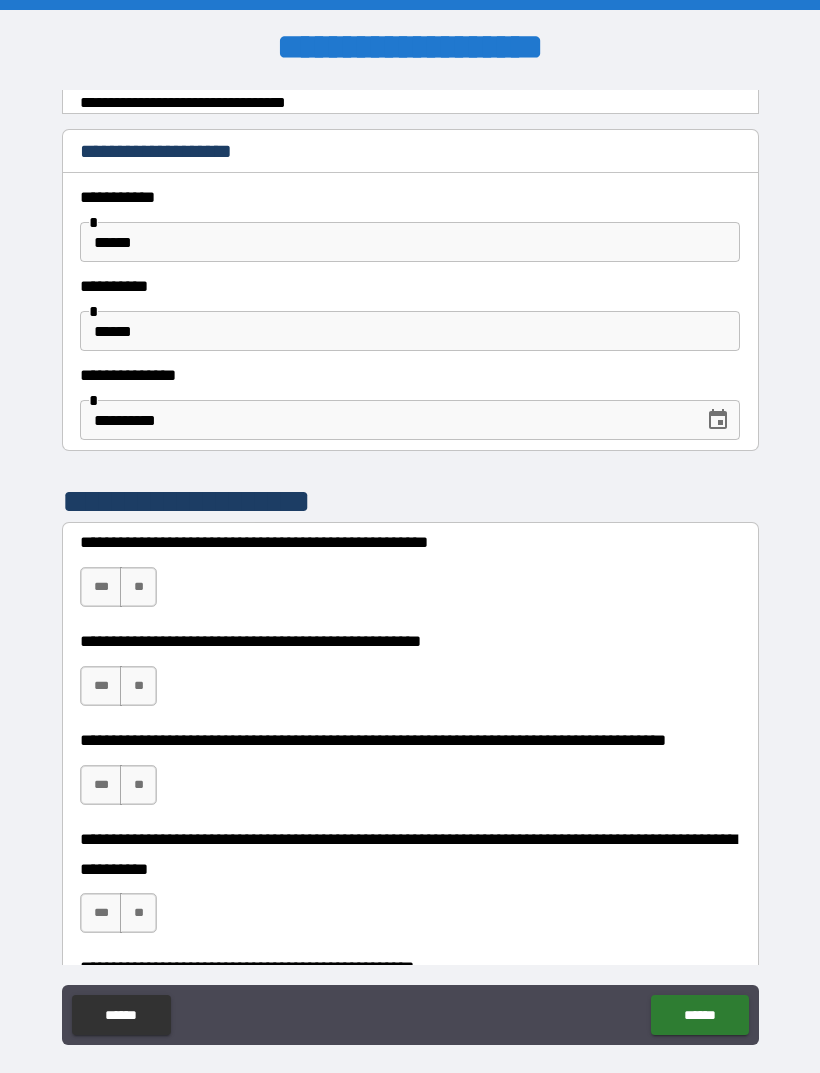 scroll, scrollTop: 127, scrollLeft: 0, axis: vertical 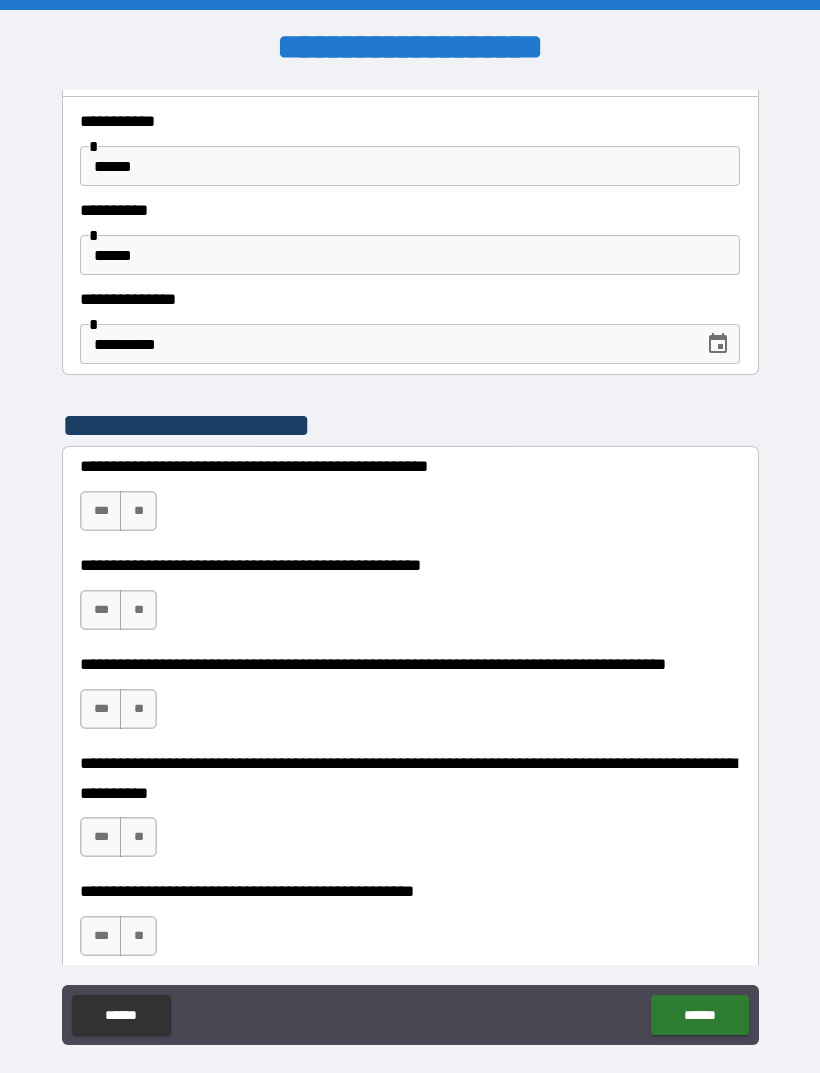 click on "**" at bounding box center [138, 511] 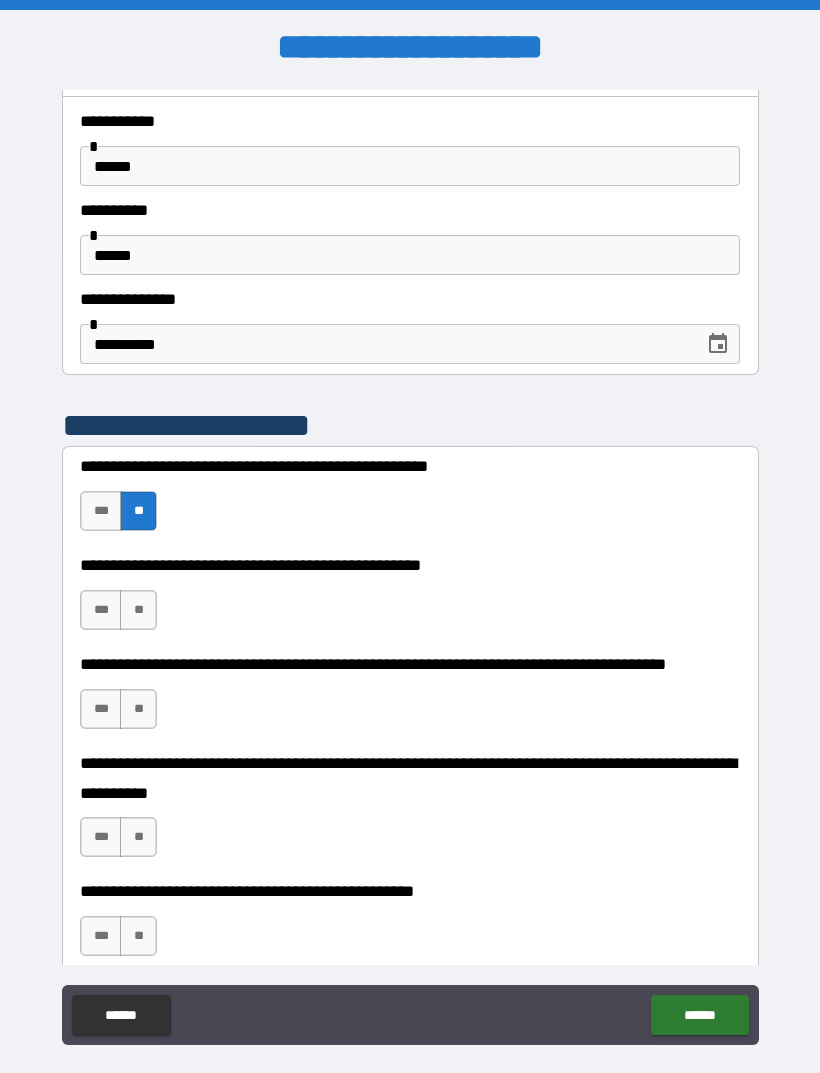 click on "**" at bounding box center [138, 610] 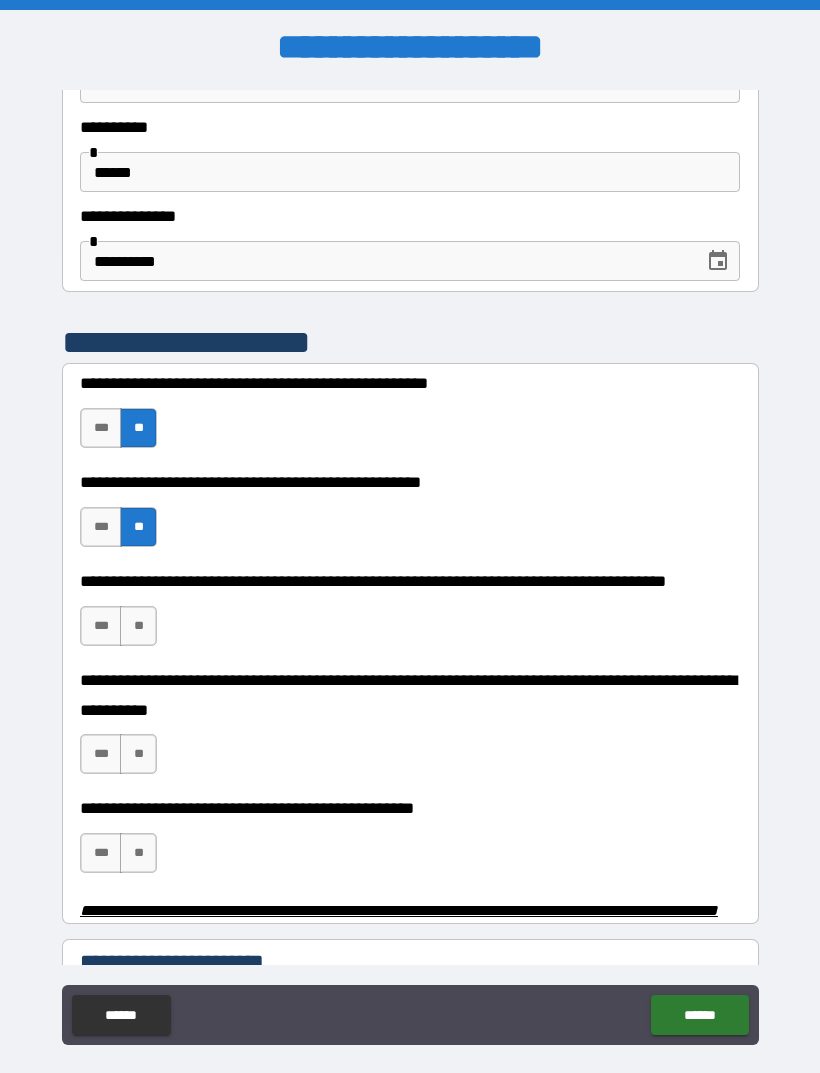 scroll, scrollTop: 296, scrollLeft: 0, axis: vertical 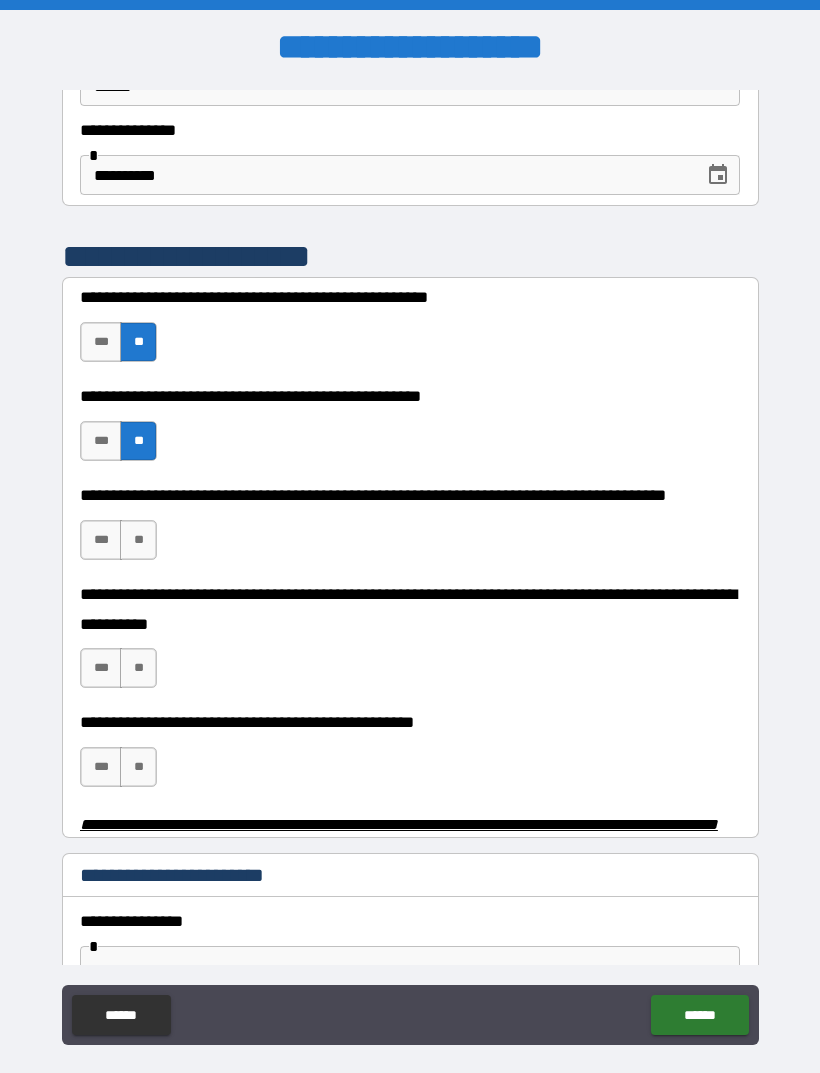 click on "**" at bounding box center (138, 540) 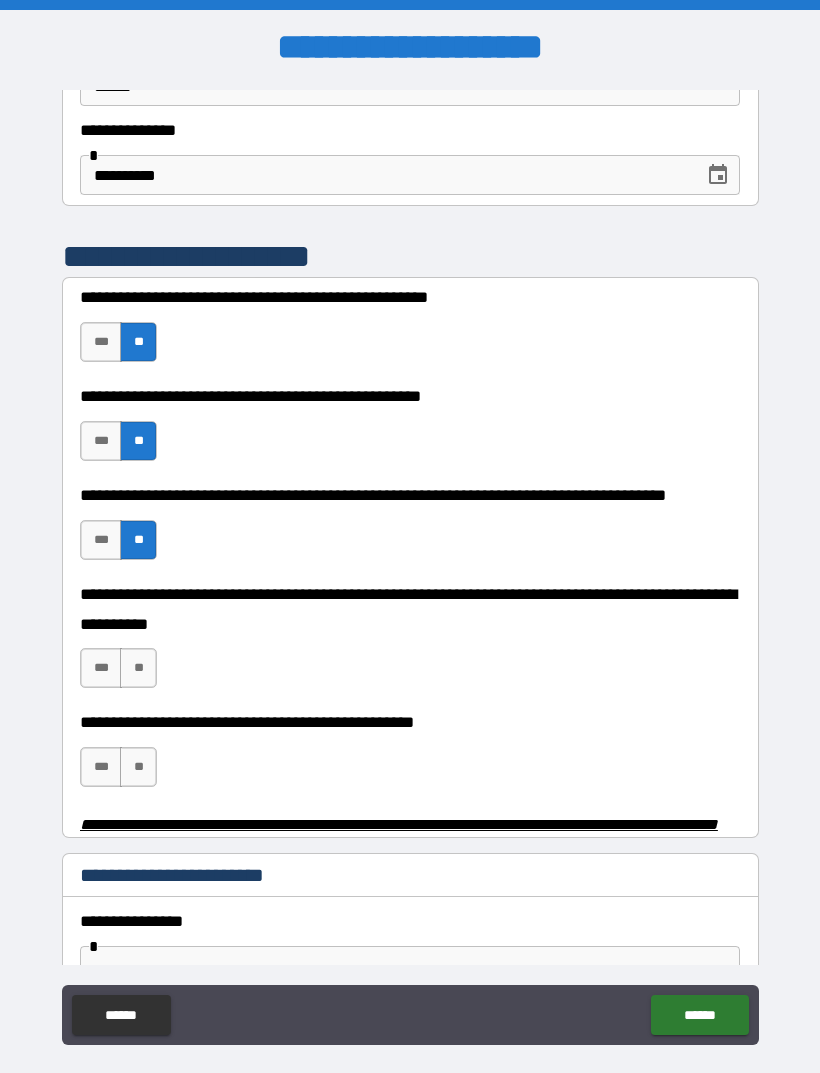 click on "***" at bounding box center [101, 540] 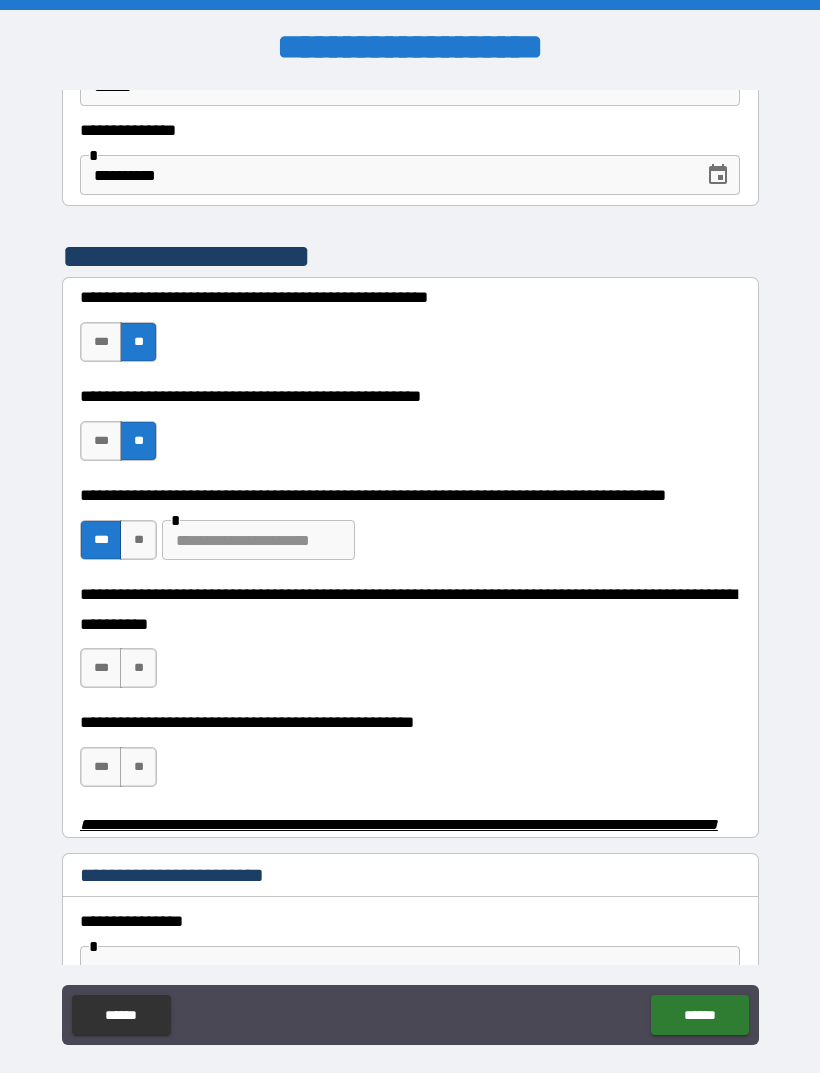 click on "**" at bounding box center [138, 540] 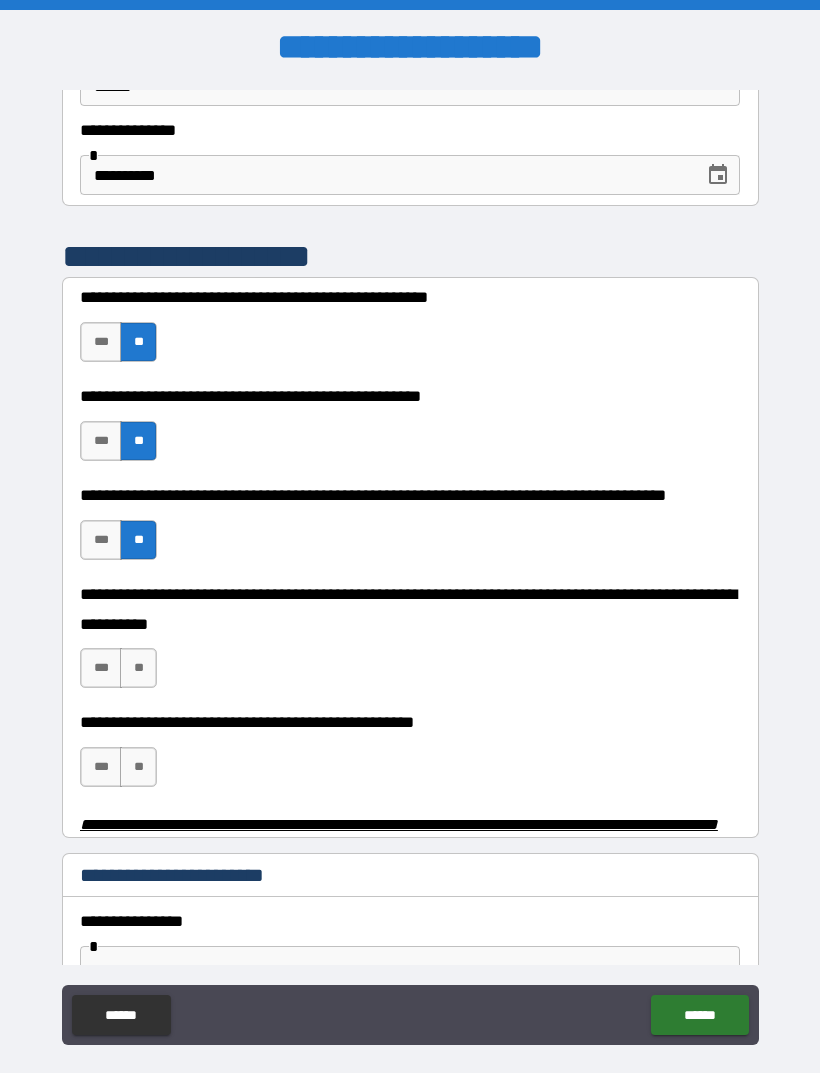 click on "***" at bounding box center [101, 540] 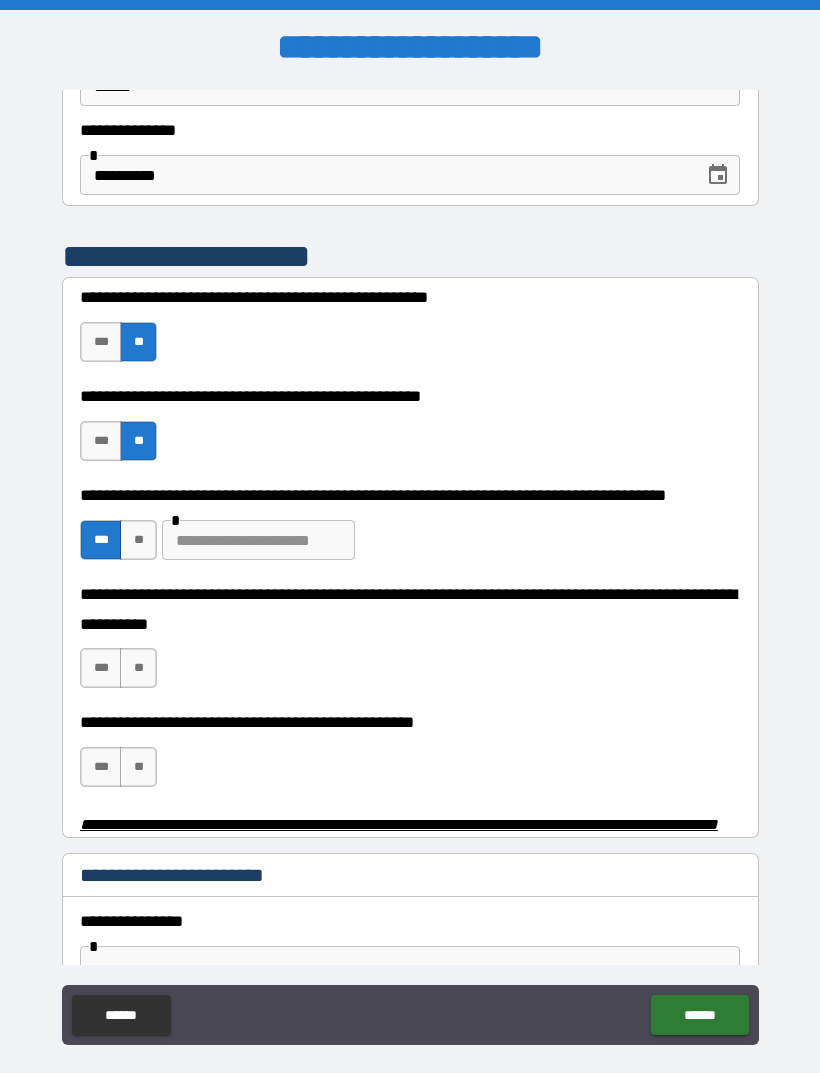 click at bounding box center (258, 540) 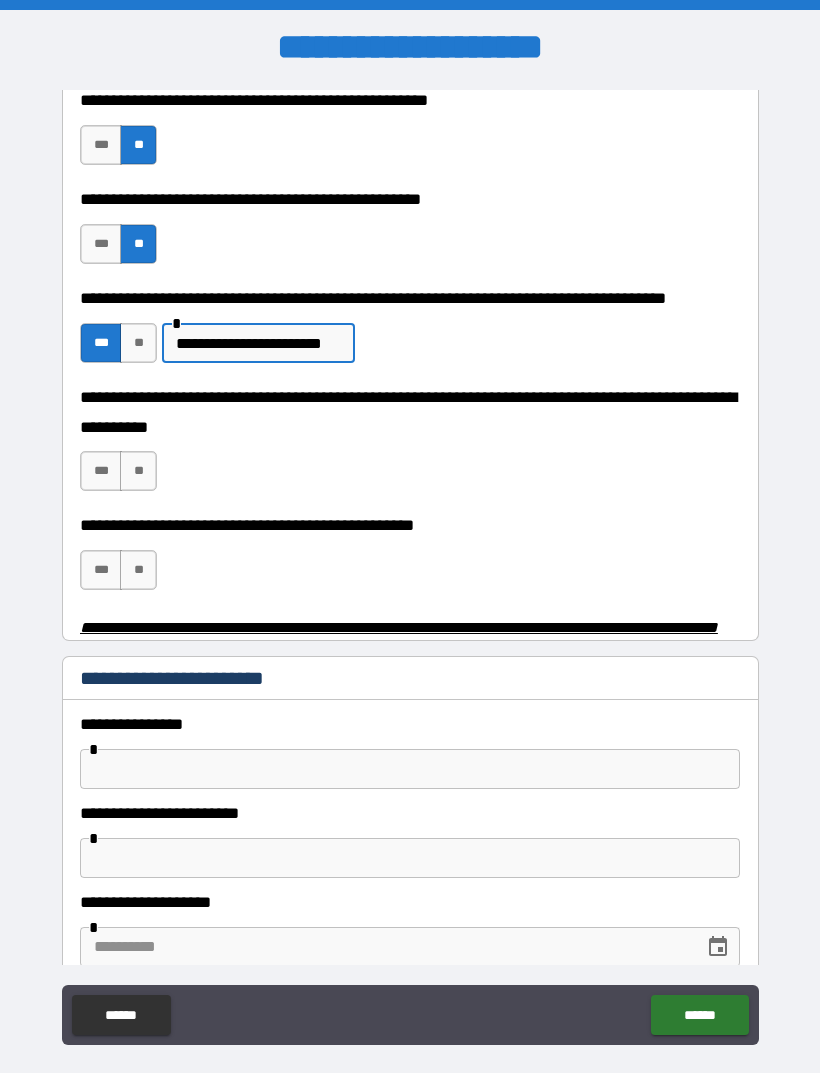 scroll, scrollTop: 495, scrollLeft: 0, axis: vertical 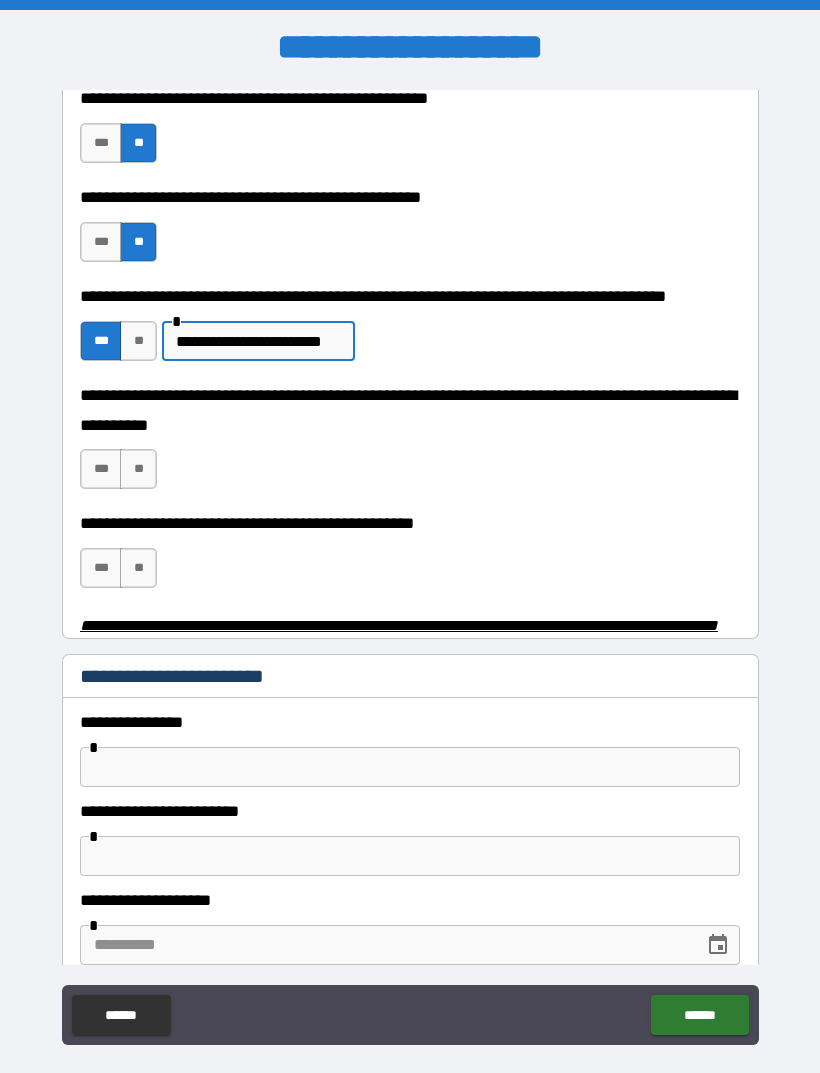 type on "**********" 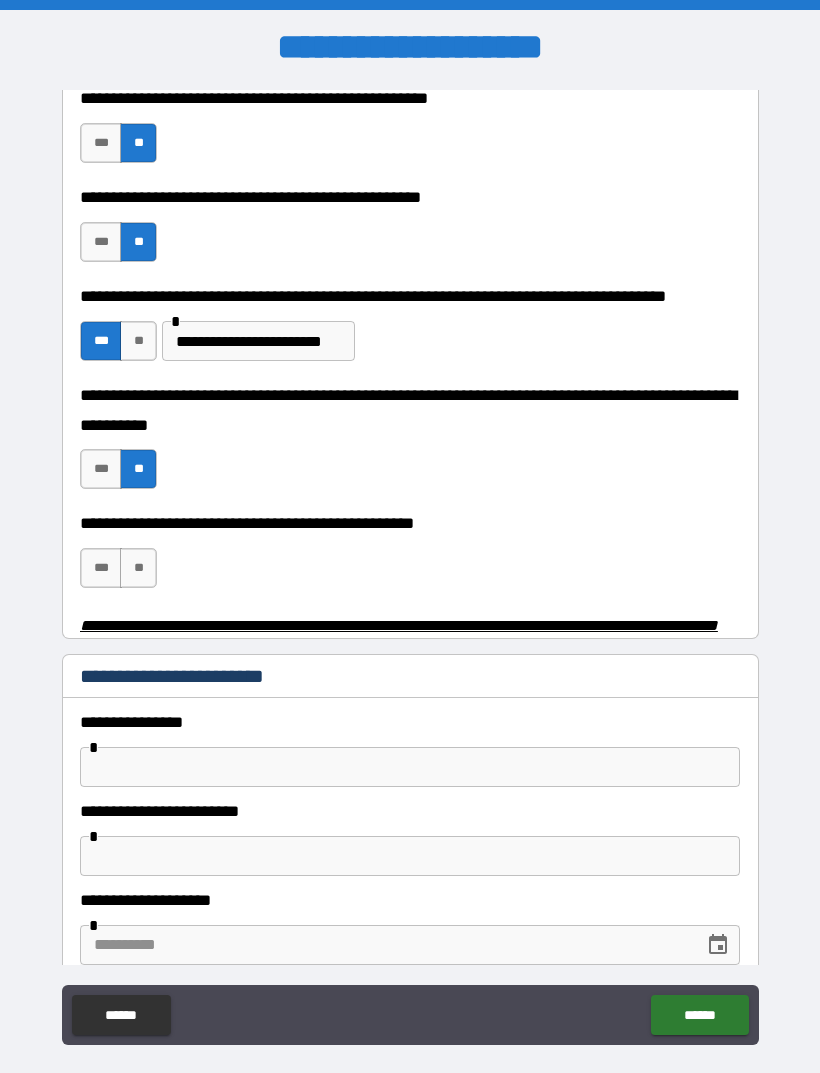 click on "**" at bounding box center (138, 568) 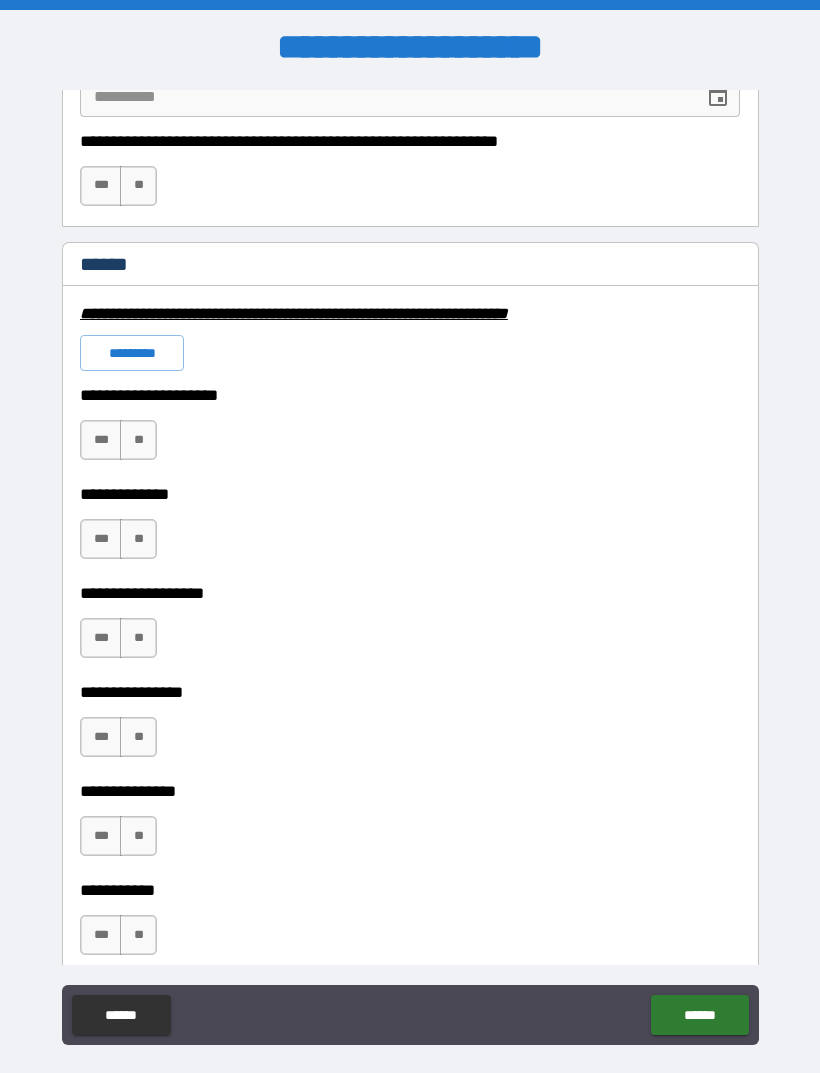 scroll, scrollTop: 1356, scrollLeft: 0, axis: vertical 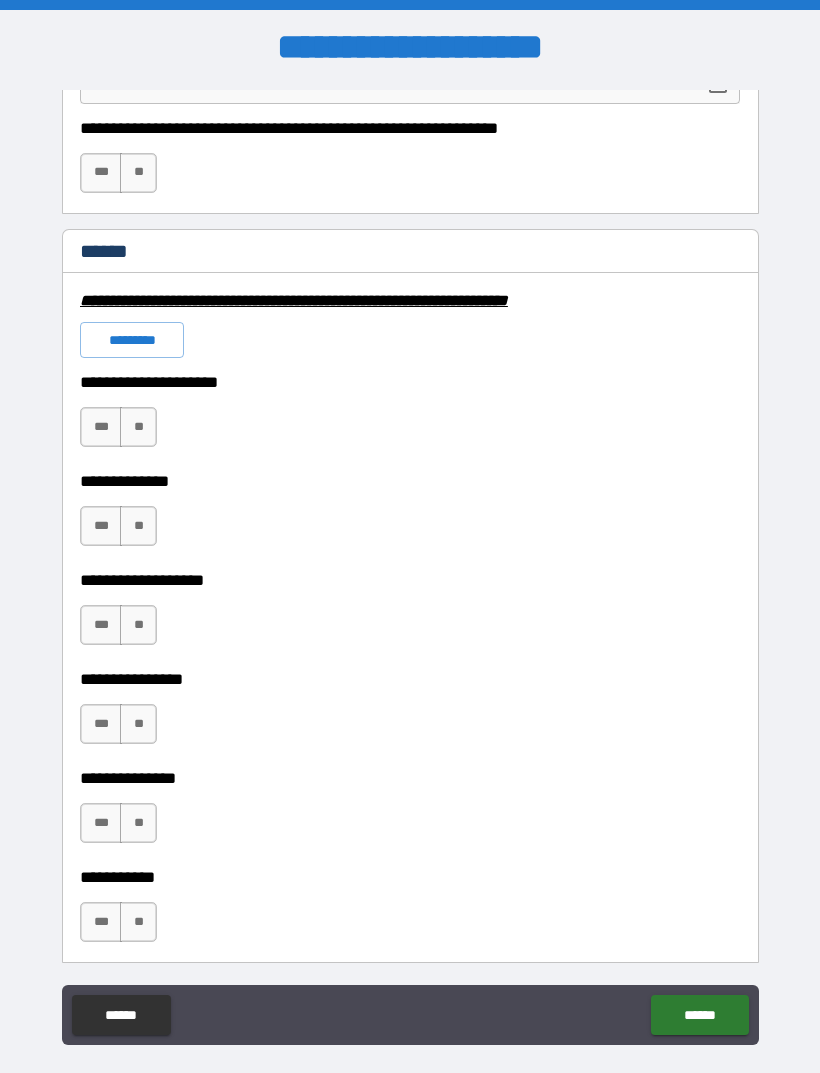 click on "**" at bounding box center (138, 427) 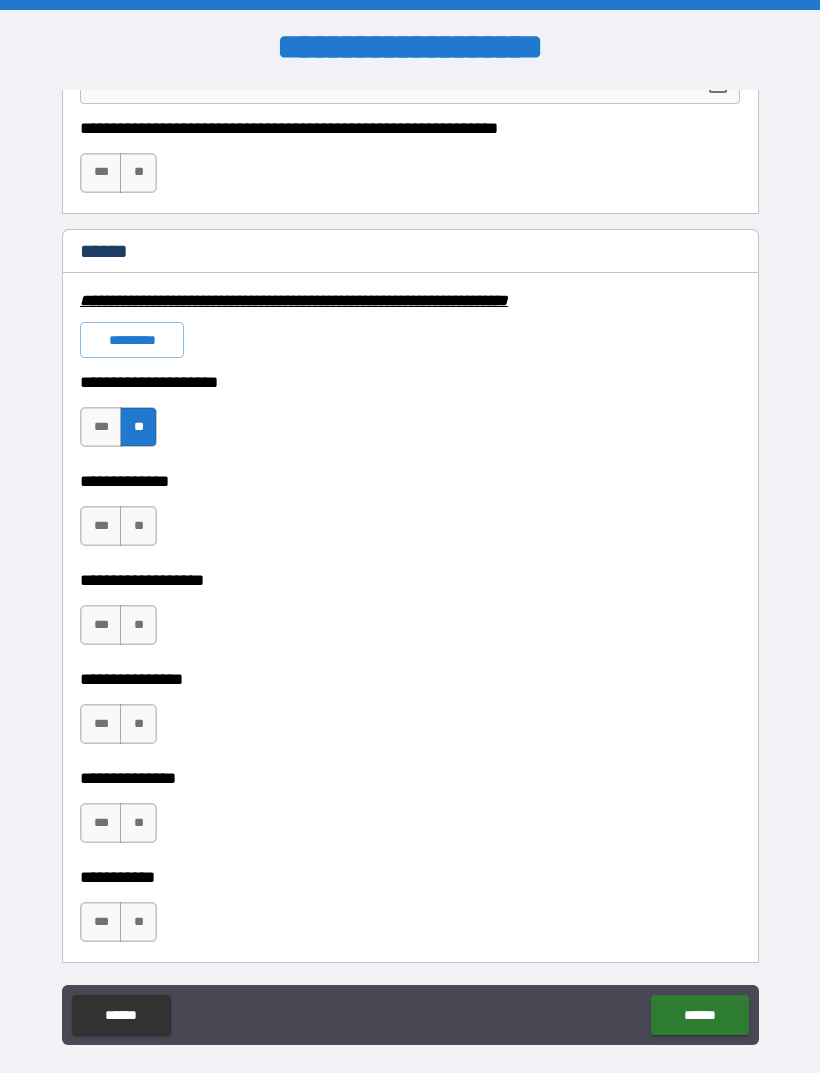 click on "**" at bounding box center (138, 526) 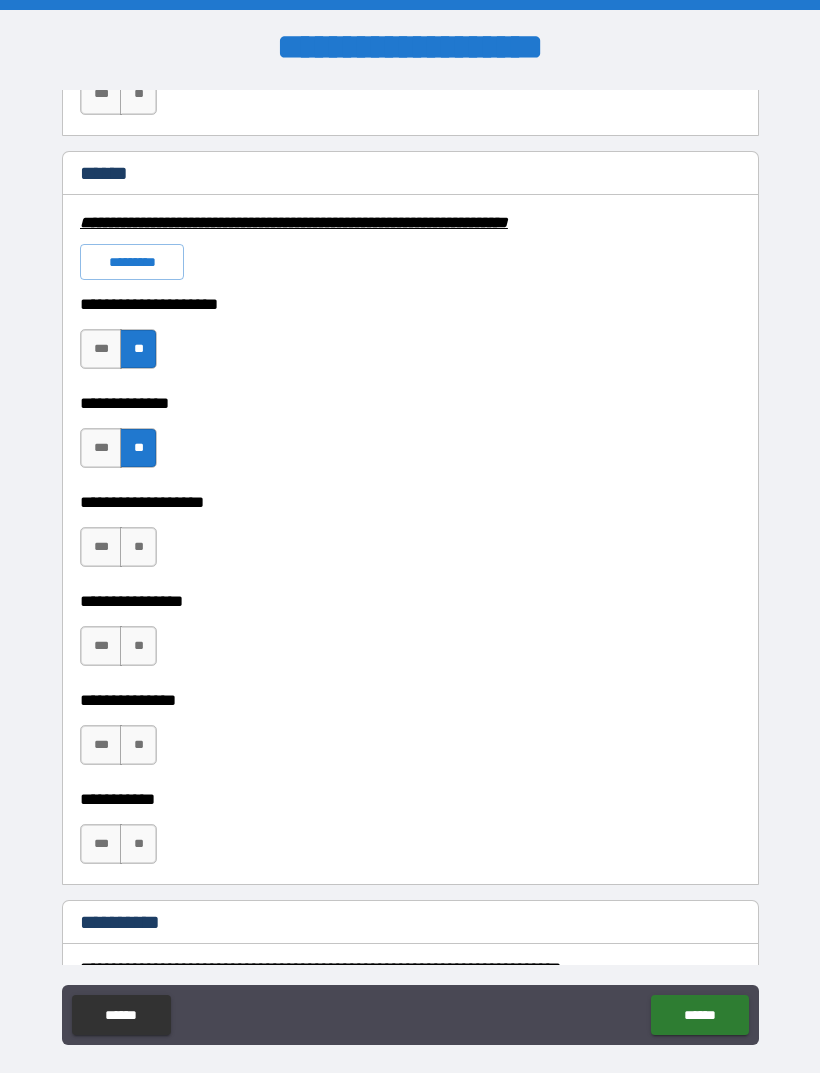 scroll, scrollTop: 1435, scrollLeft: 0, axis: vertical 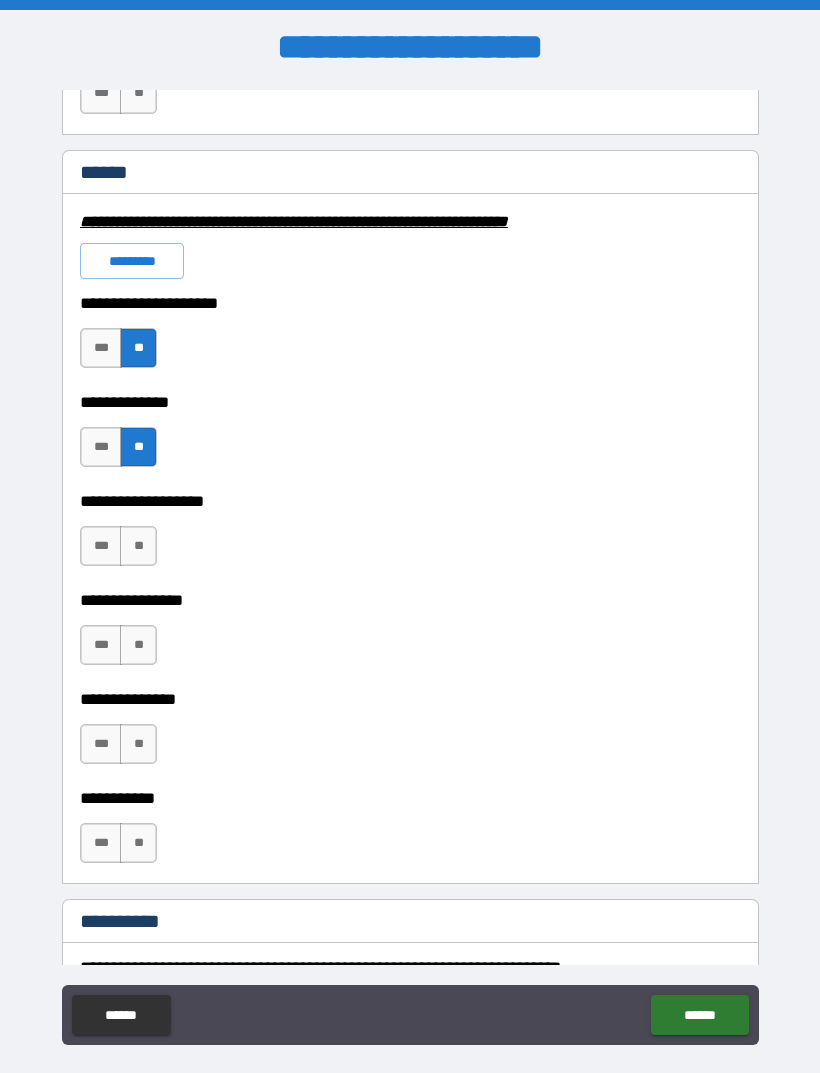 click on "**" at bounding box center [138, 546] 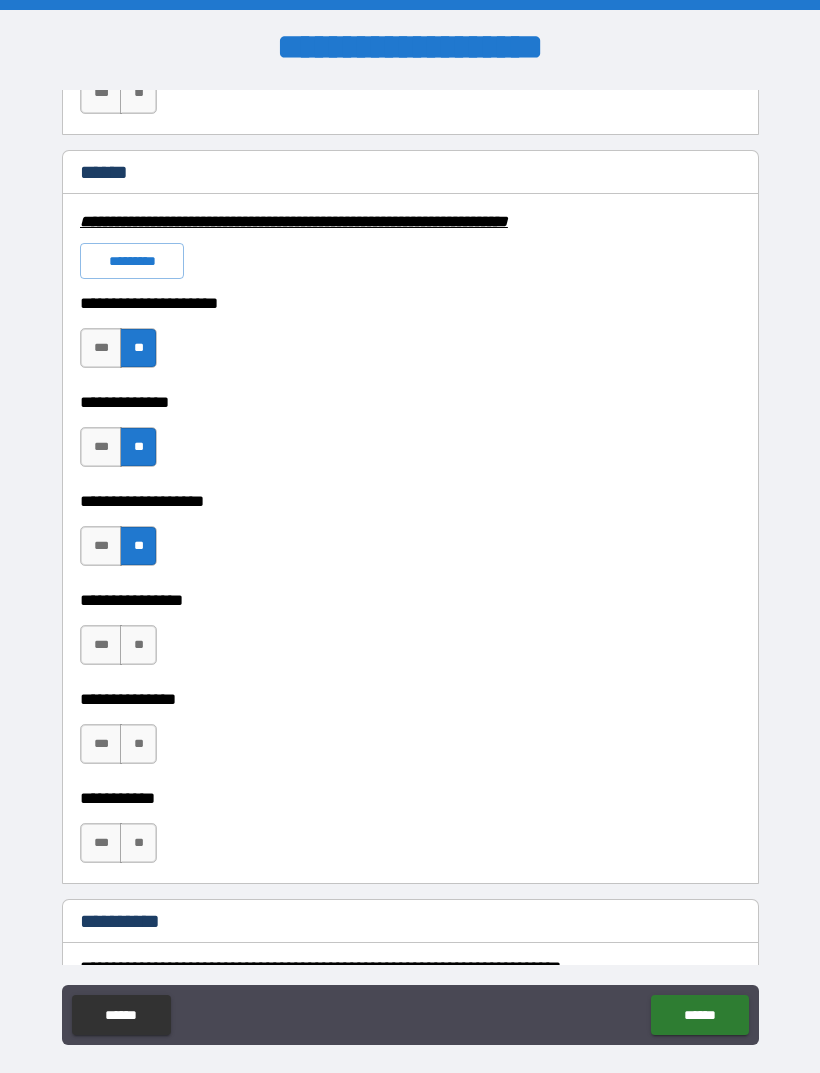 click on "**" at bounding box center (138, 645) 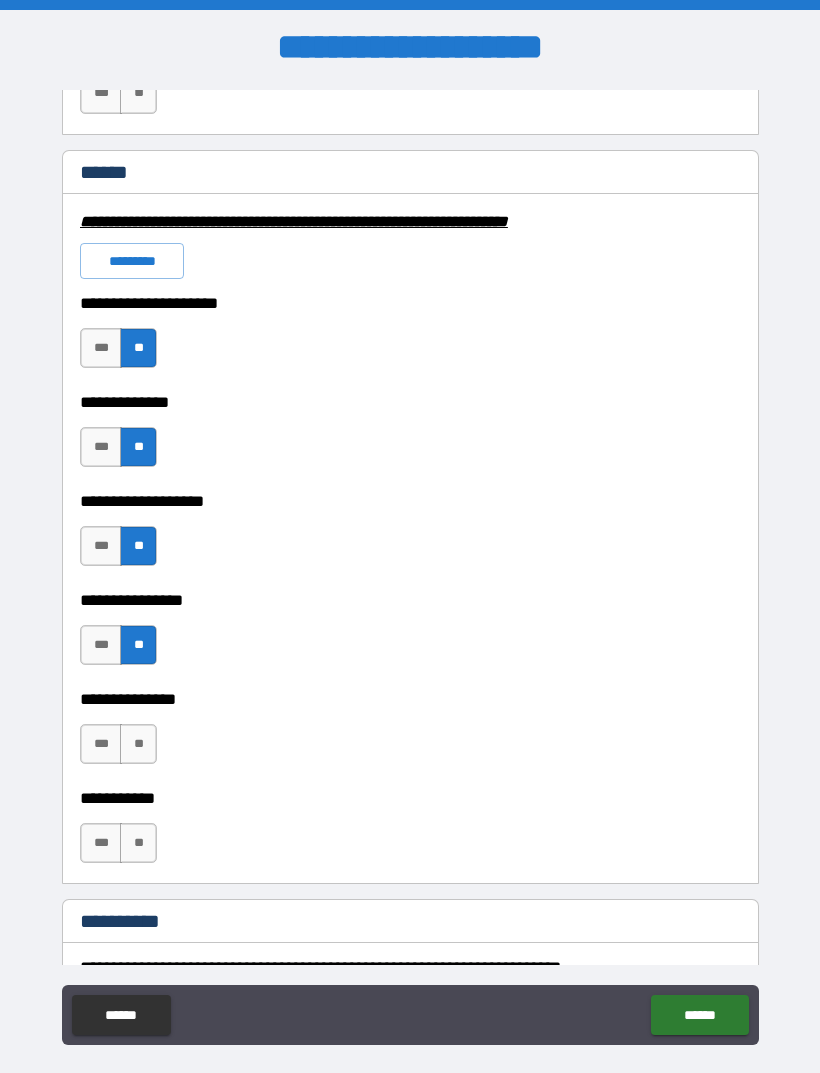 click on "**" at bounding box center [138, 843] 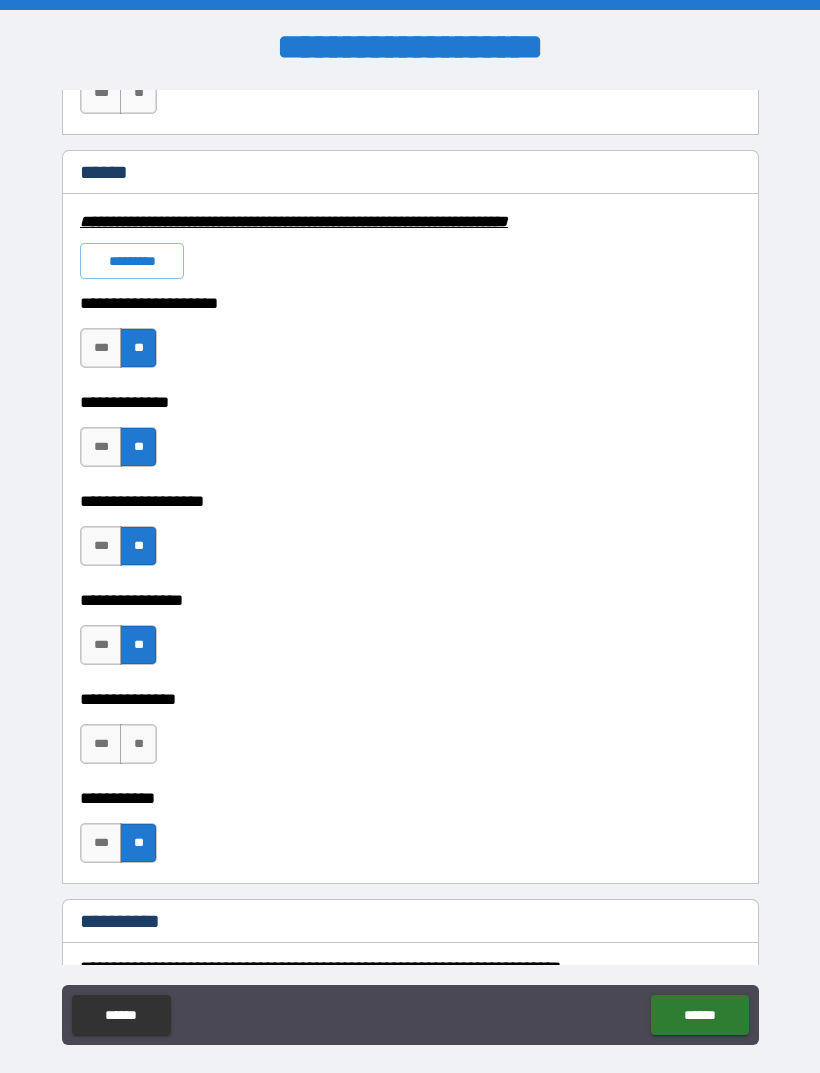click on "**" at bounding box center [138, 744] 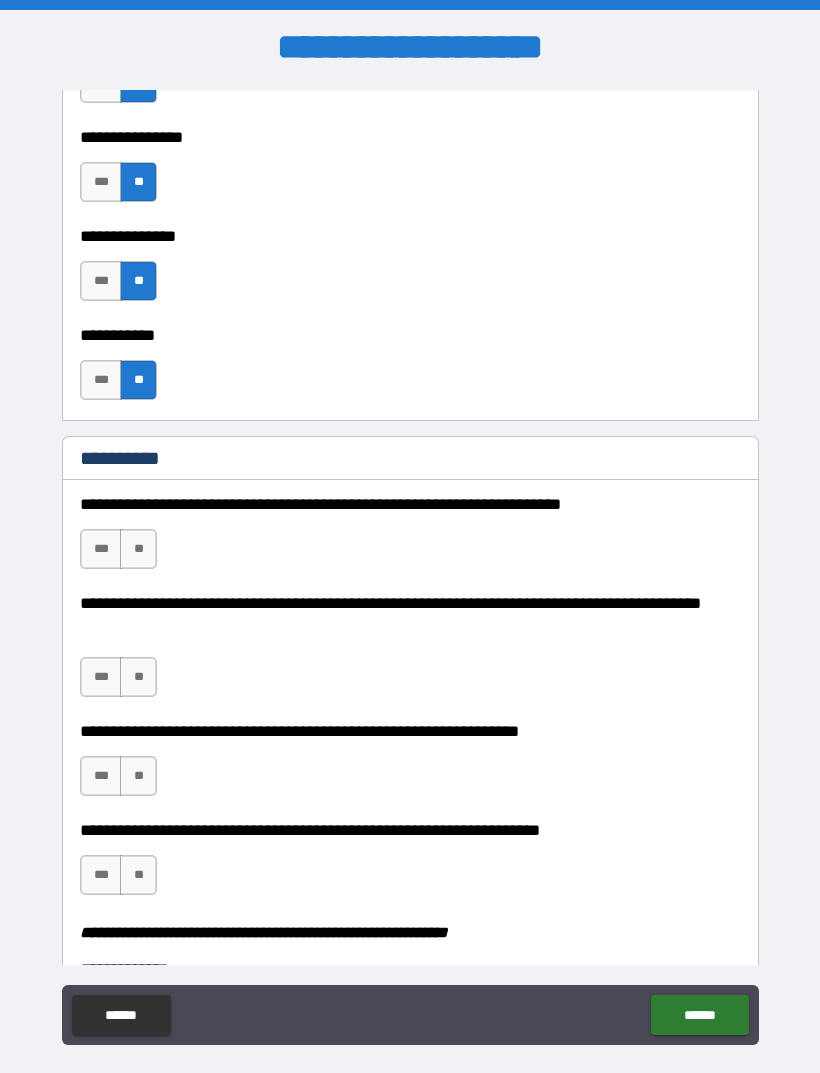 scroll, scrollTop: 1905, scrollLeft: 0, axis: vertical 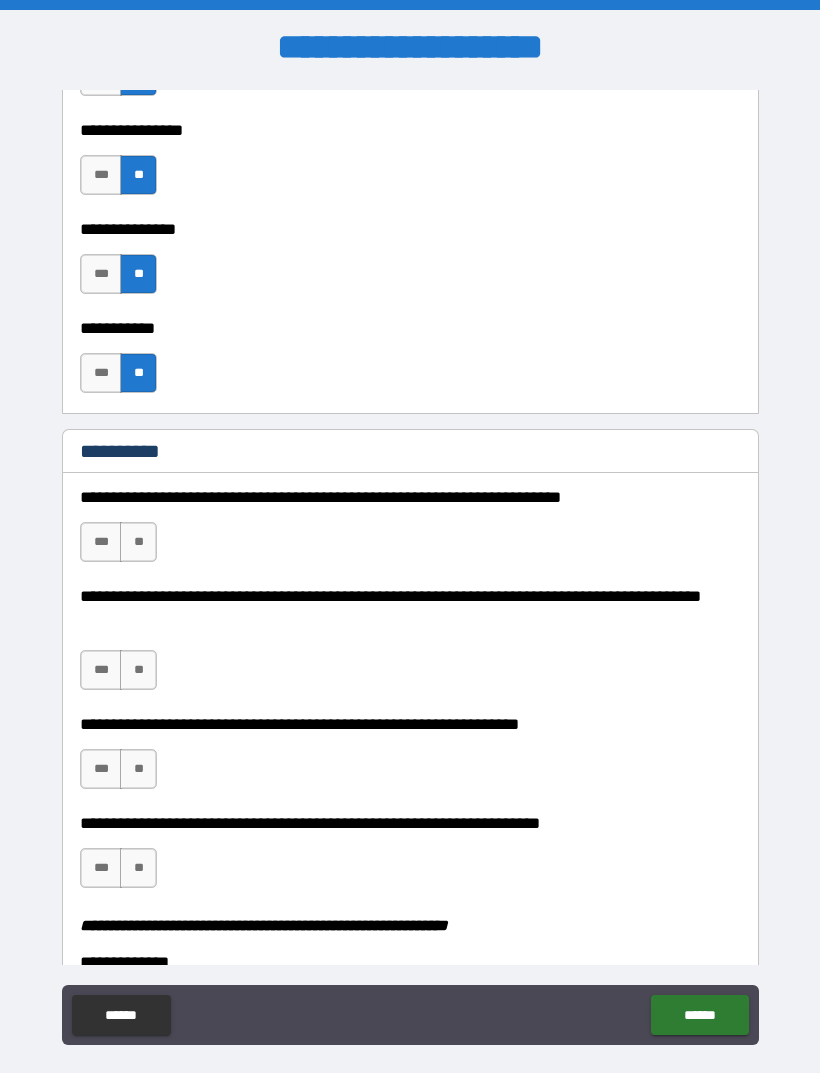 click on "**" at bounding box center [138, 542] 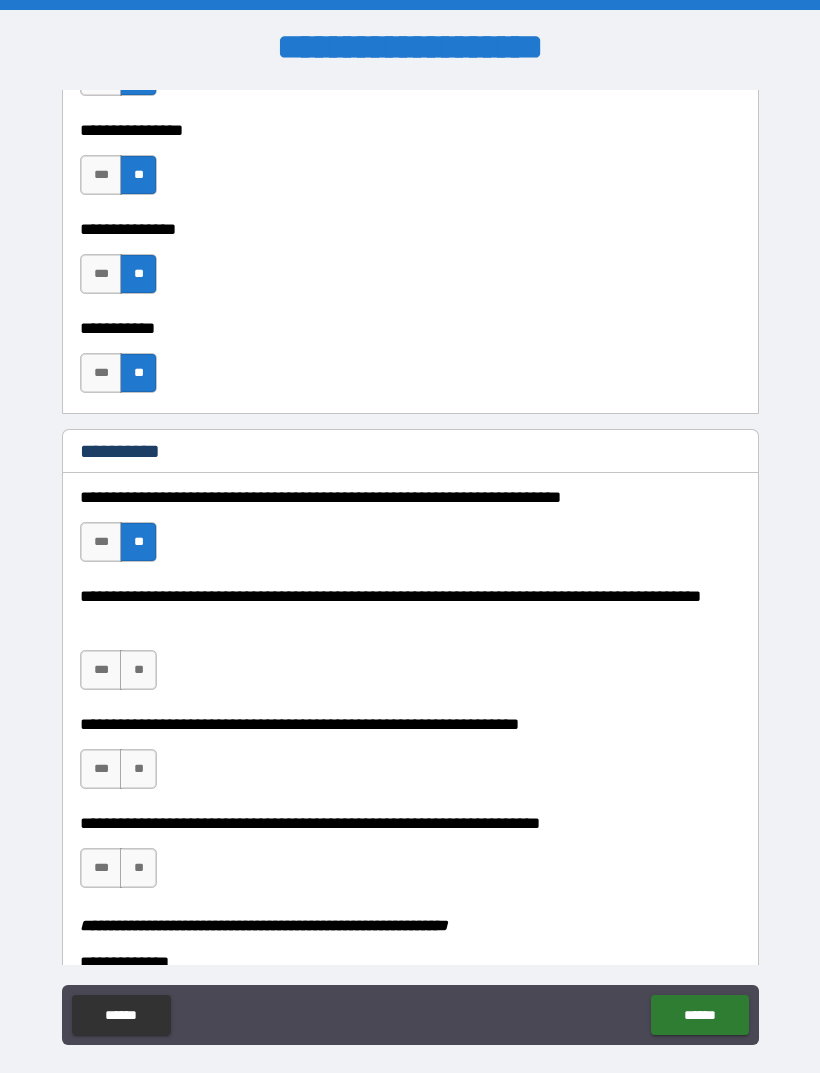 click on "**" at bounding box center (138, 670) 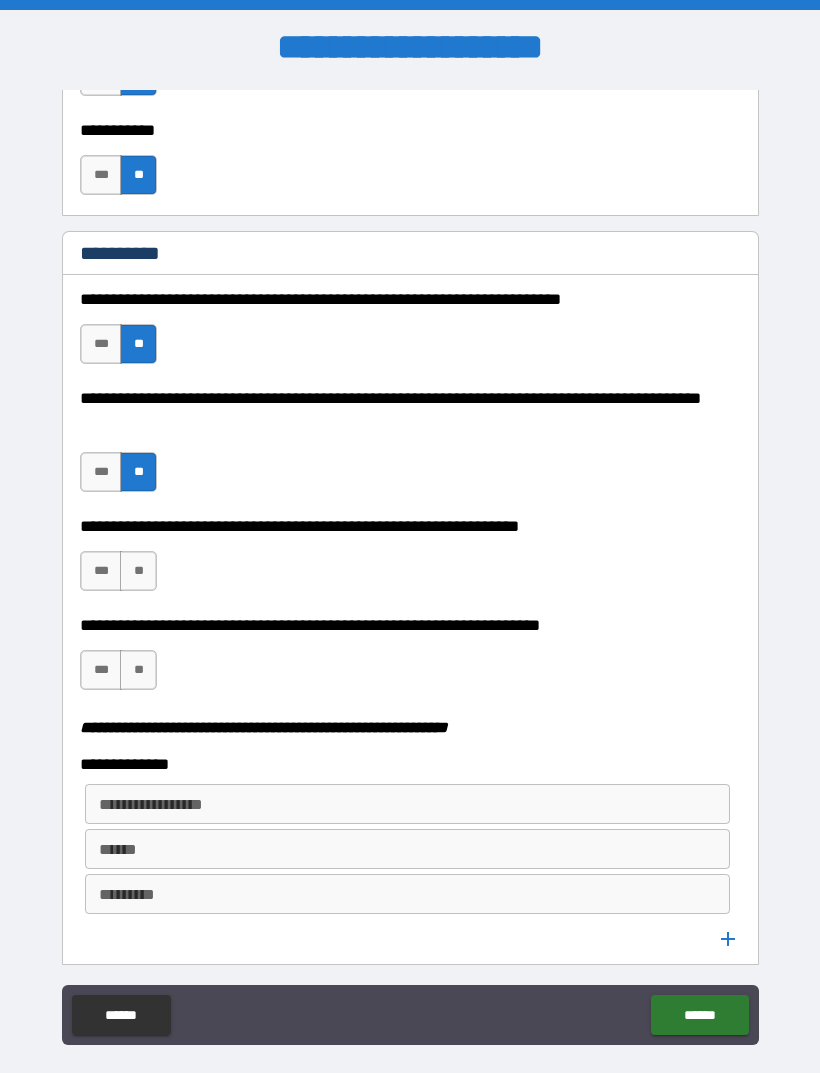 scroll, scrollTop: 2104, scrollLeft: 0, axis: vertical 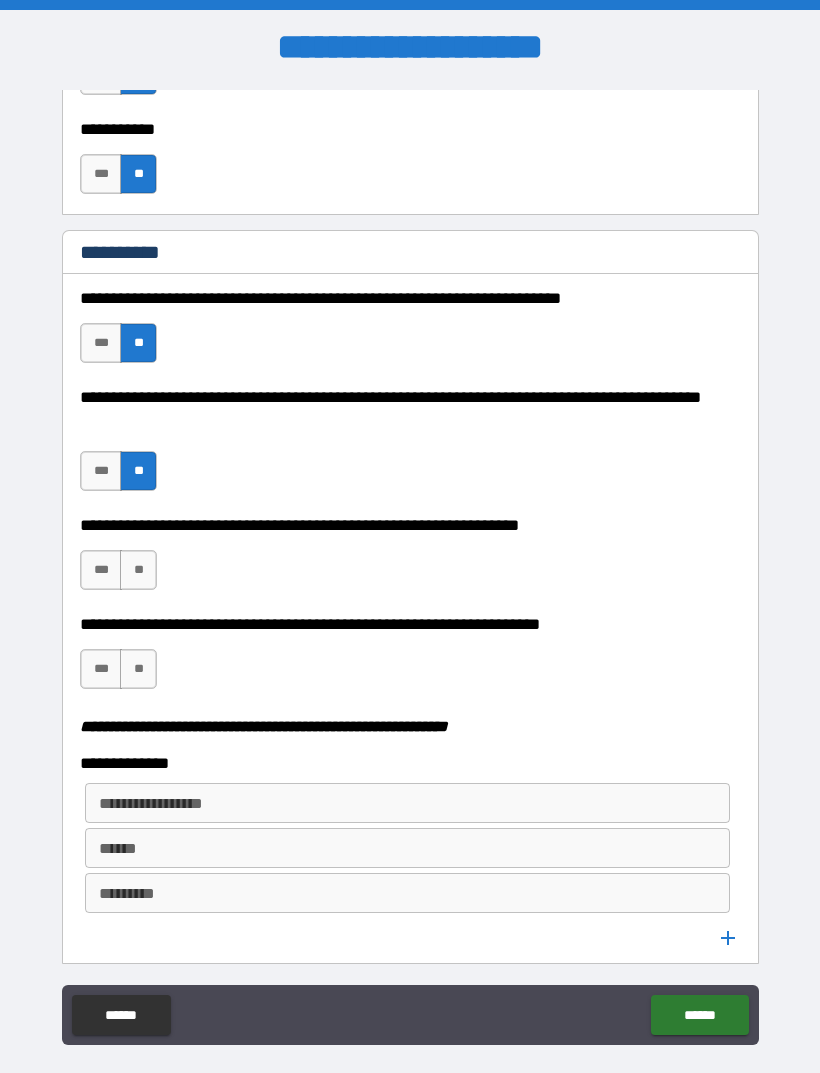 click on "**" at bounding box center [138, 570] 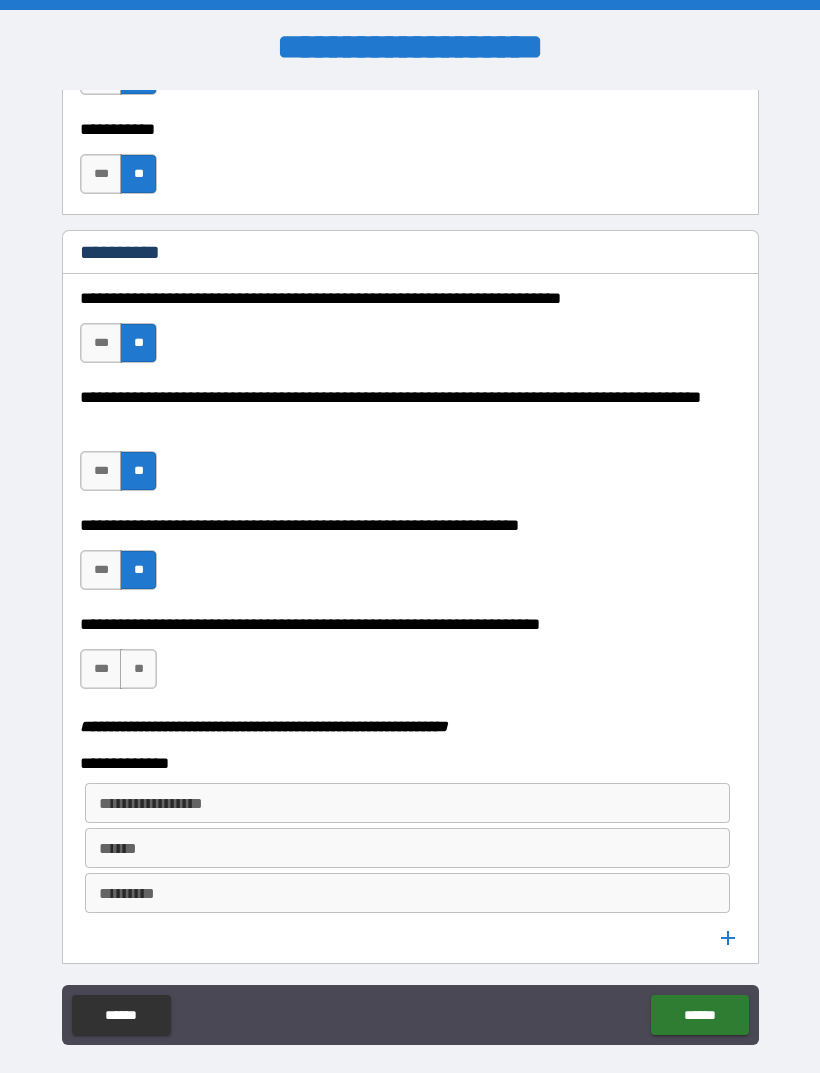 click on "**" at bounding box center (138, 669) 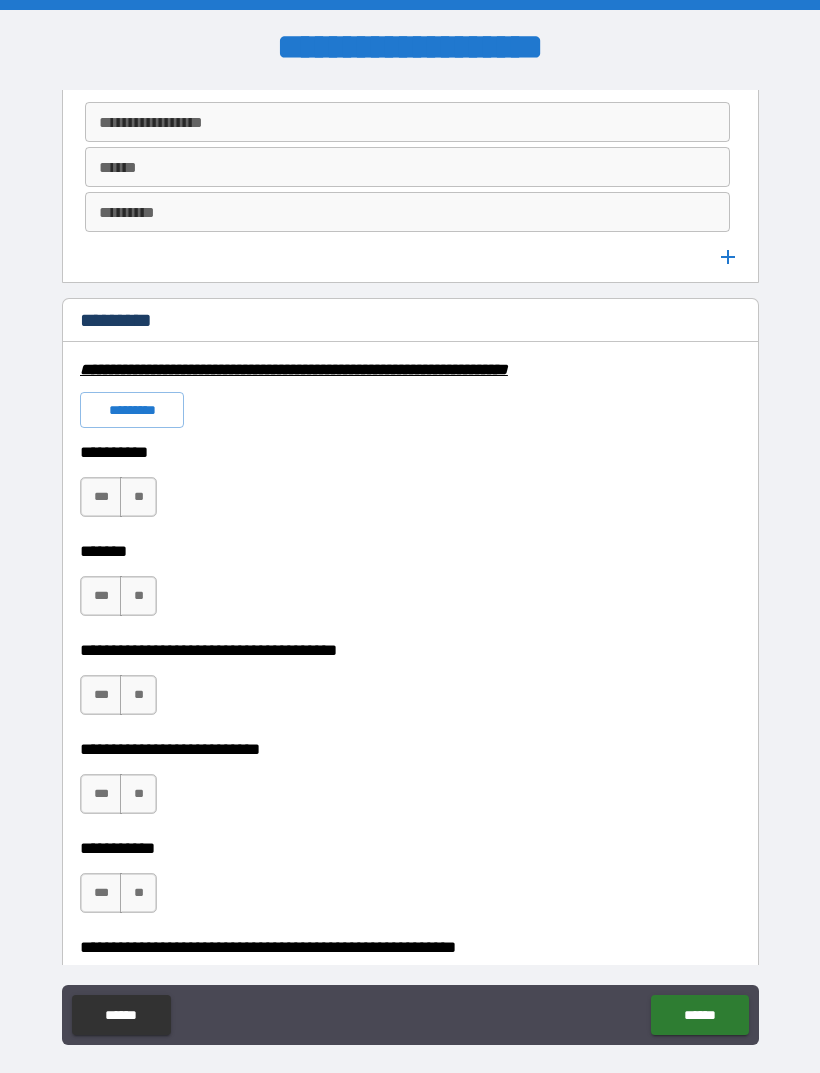 scroll, scrollTop: 2786, scrollLeft: 0, axis: vertical 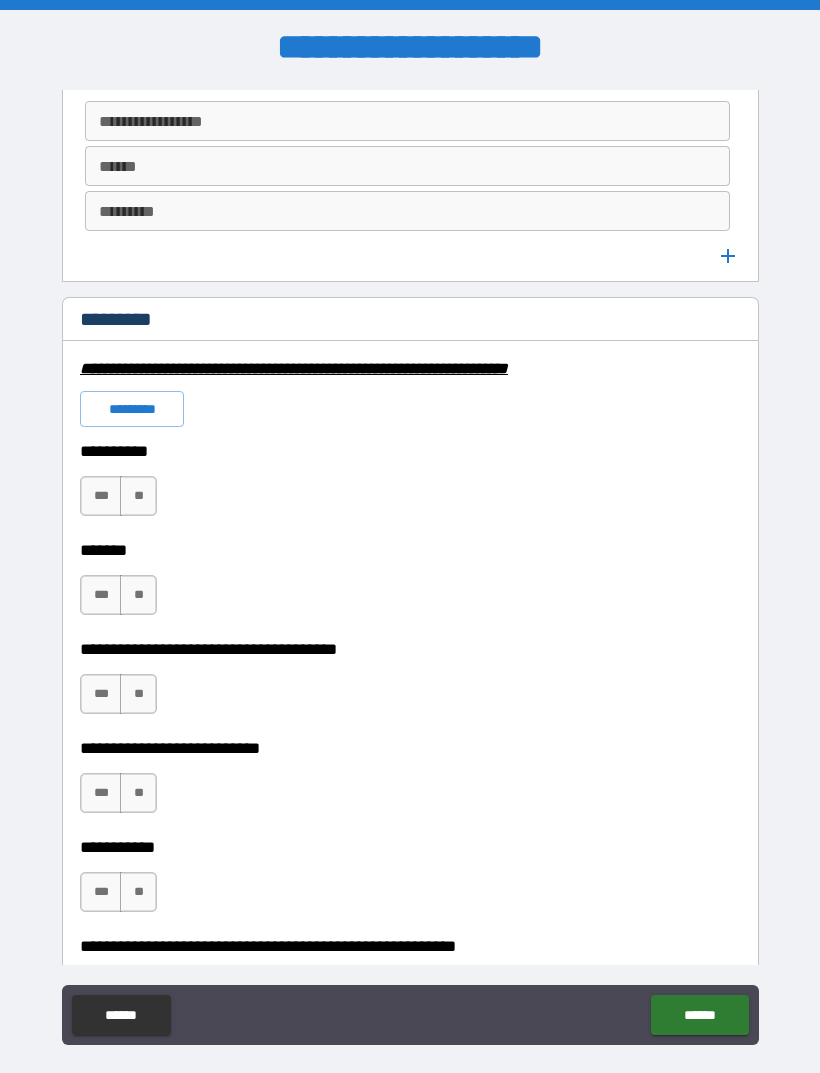 click on "**" at bounding box center (138, 496) 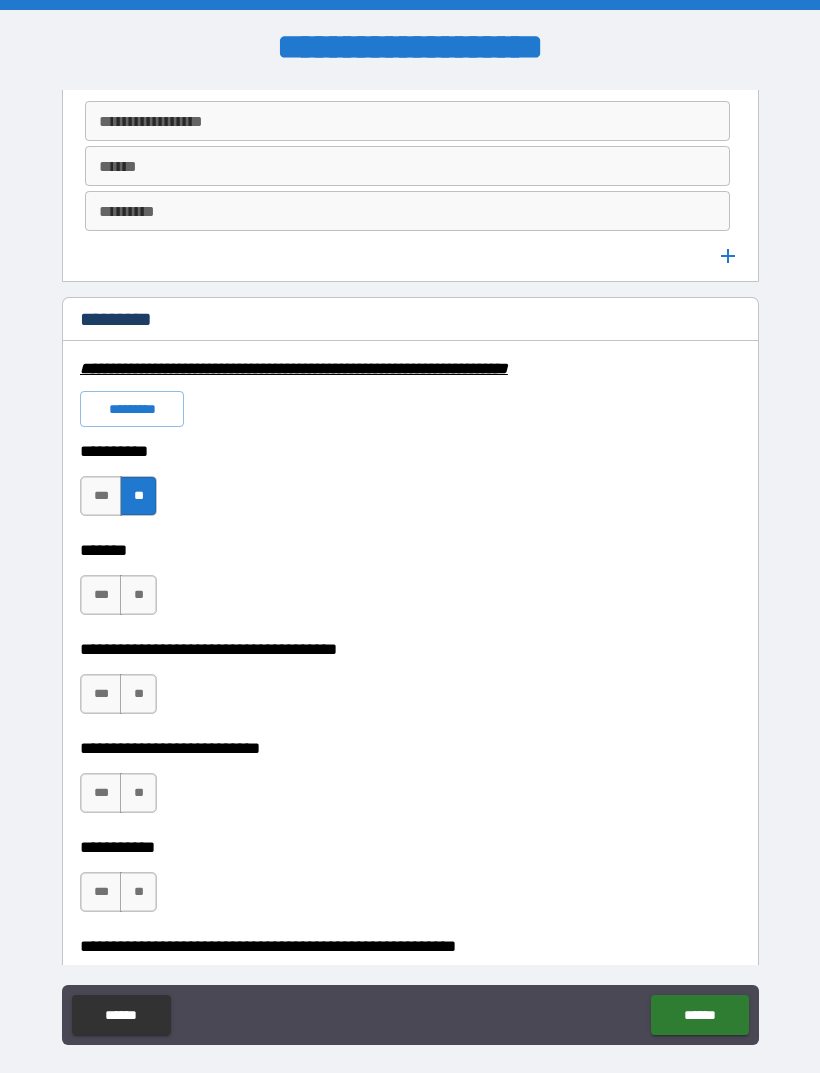 click on "**" at bounding box center (138, 595) 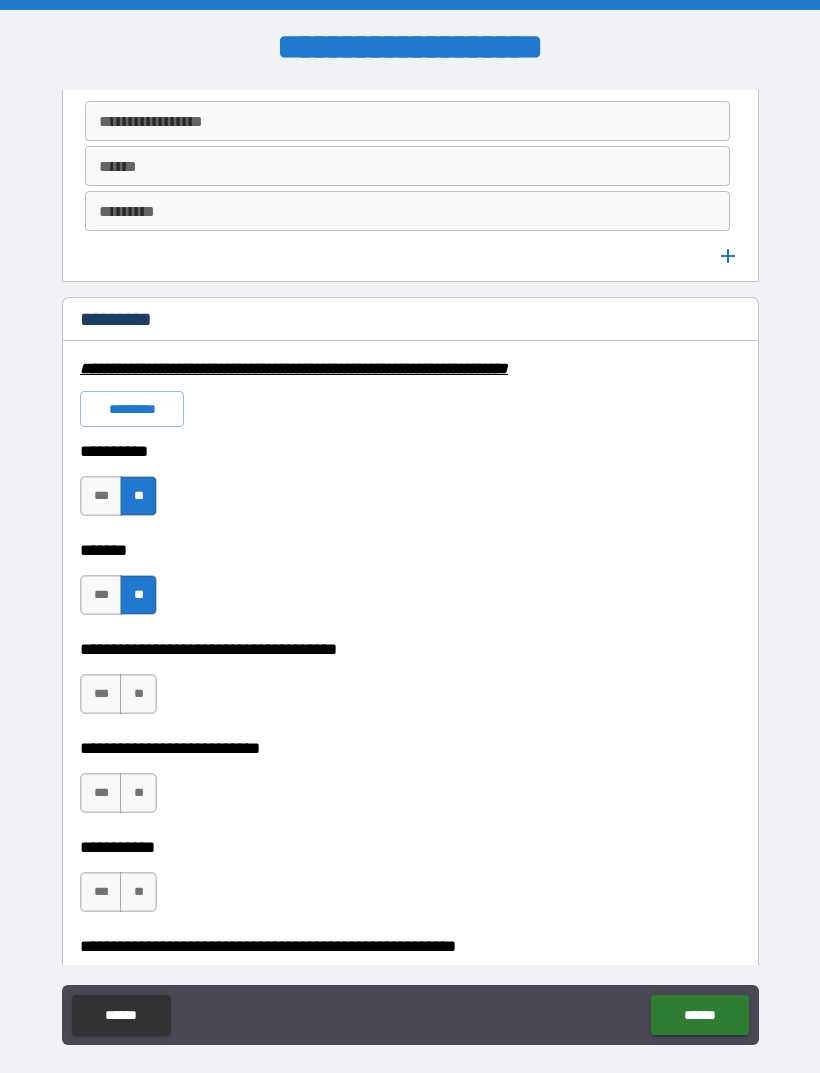 click on "[FIRST] [LAST] [PHONE]" at bounding box center (410, 734) 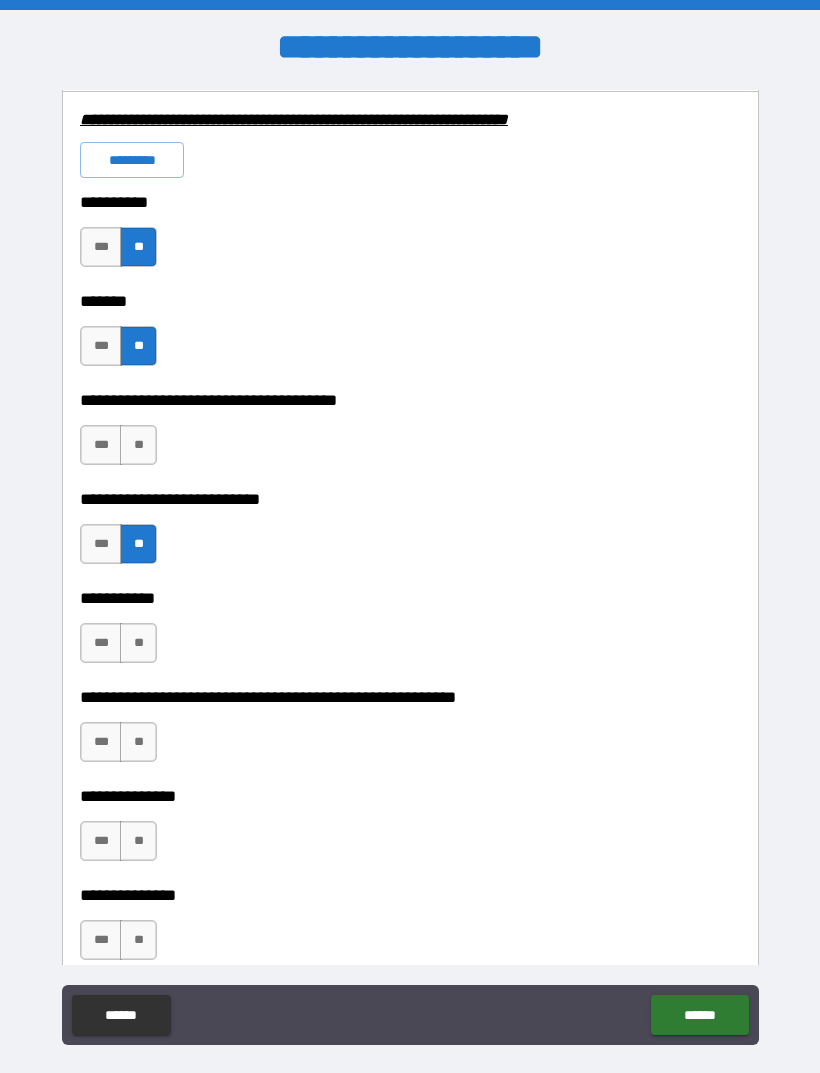 scroll, scrollTop: 3044, scrollLeft: 0, axis: vertical 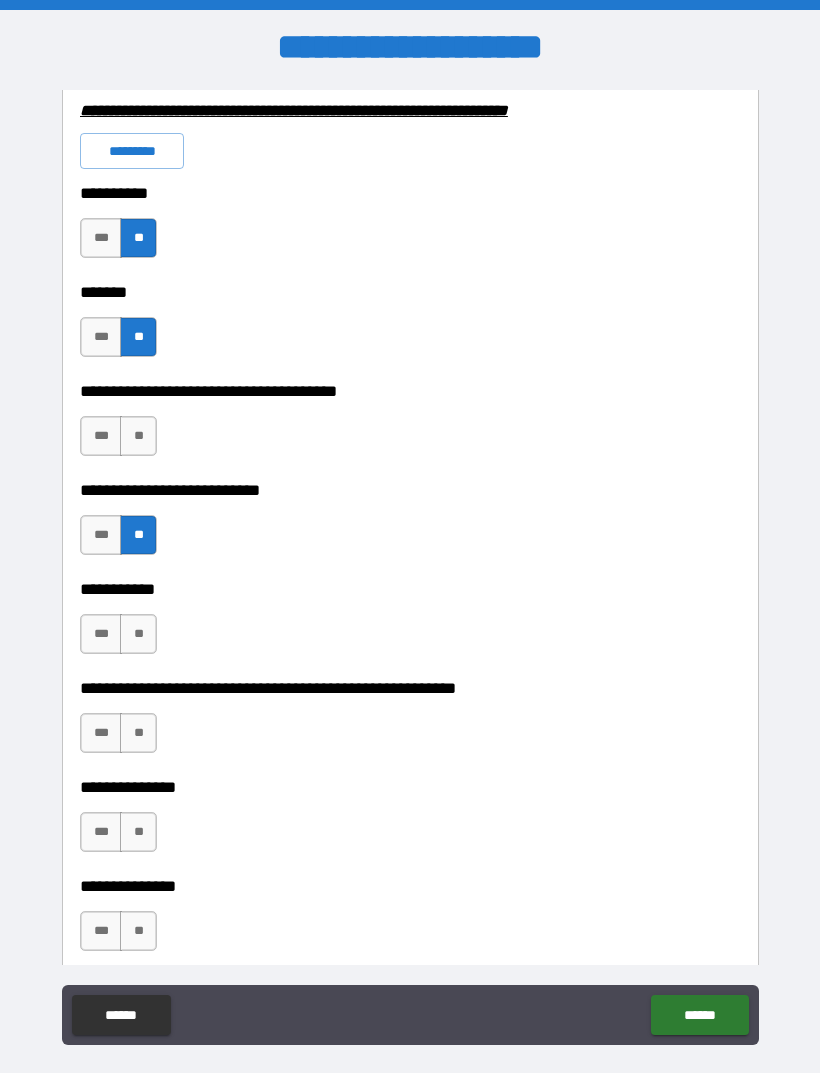 click on "**" at bounding box center [138, 634] 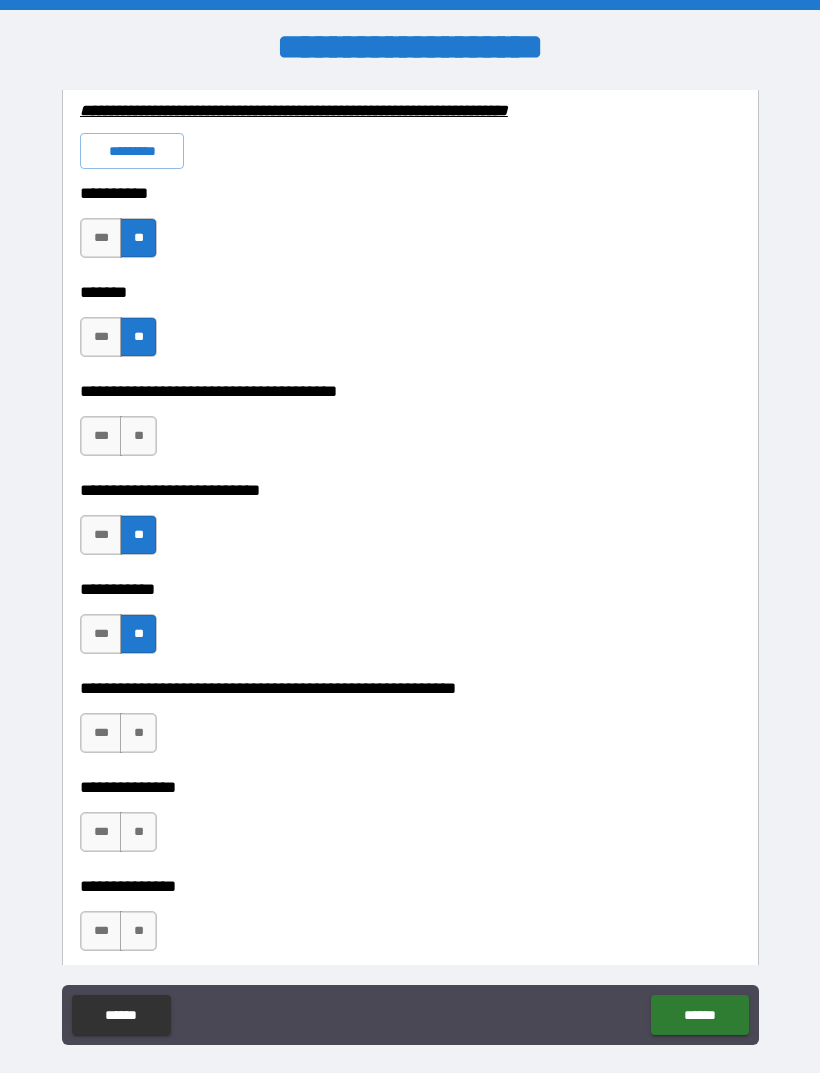 click on "**" at bounding box center (138, 733) 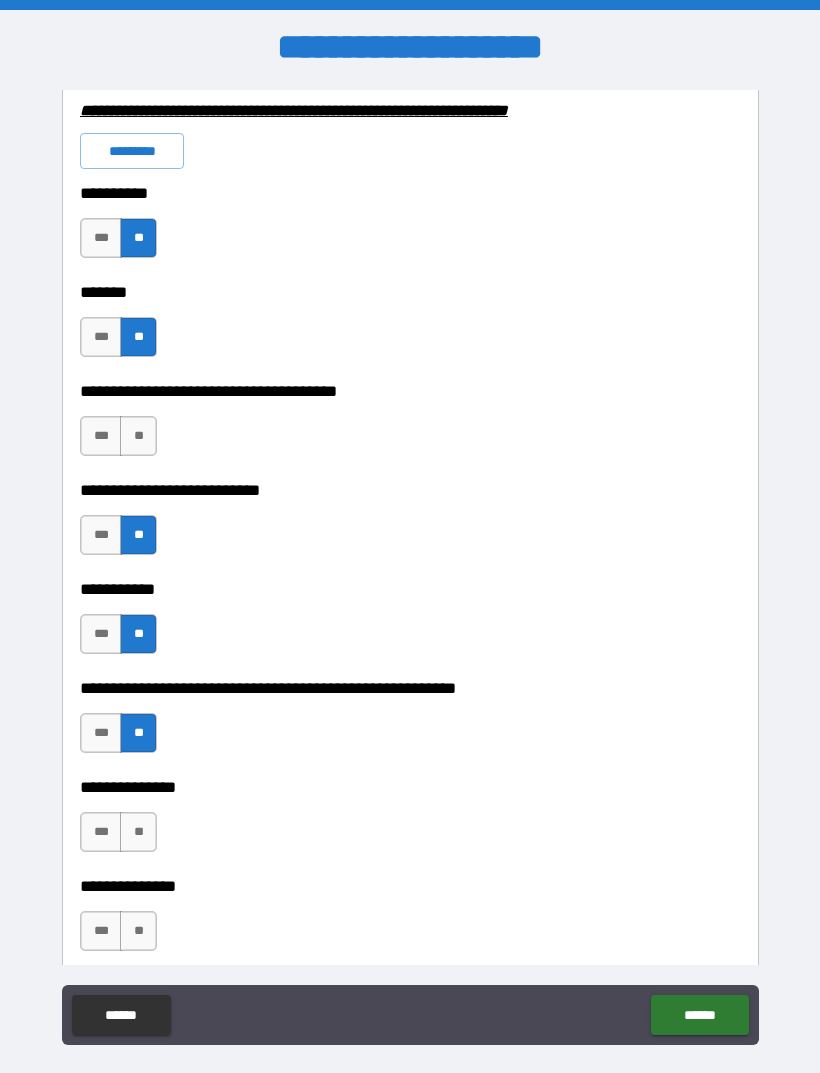 click on "**" at bounding box center (138, 832) 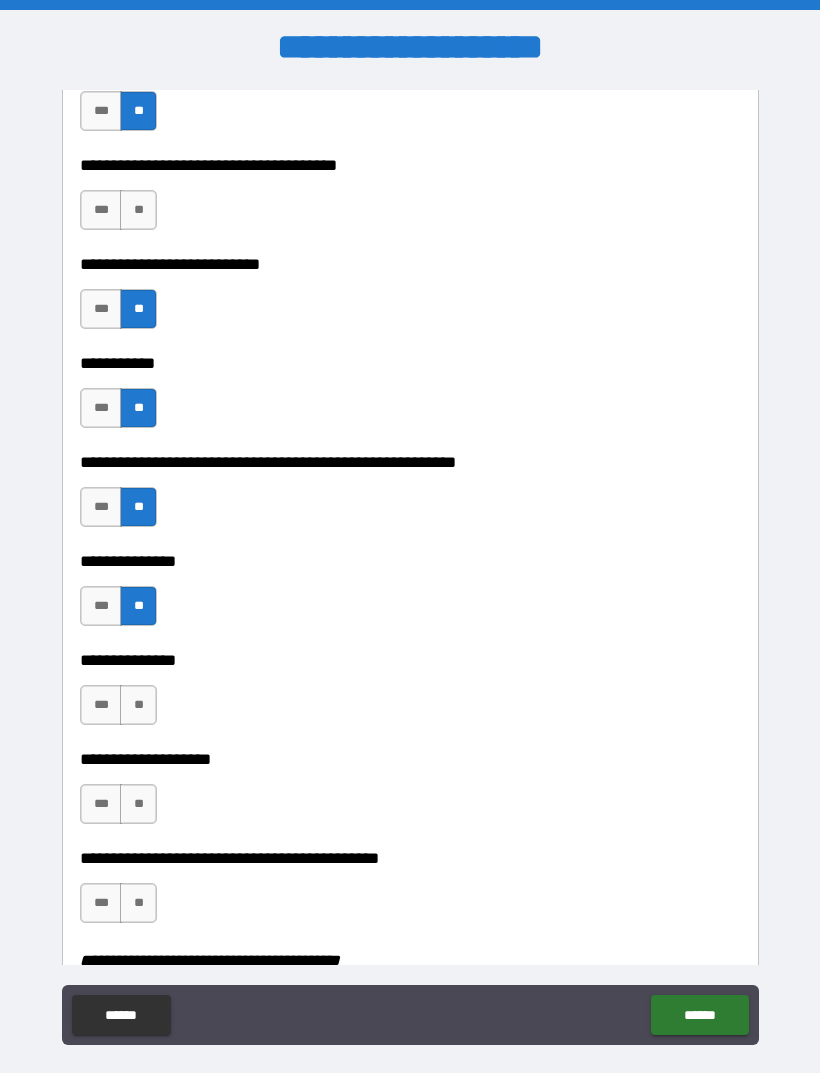 scroll, scrollTop: 3281, scrollLeft: 0, axis: vertical 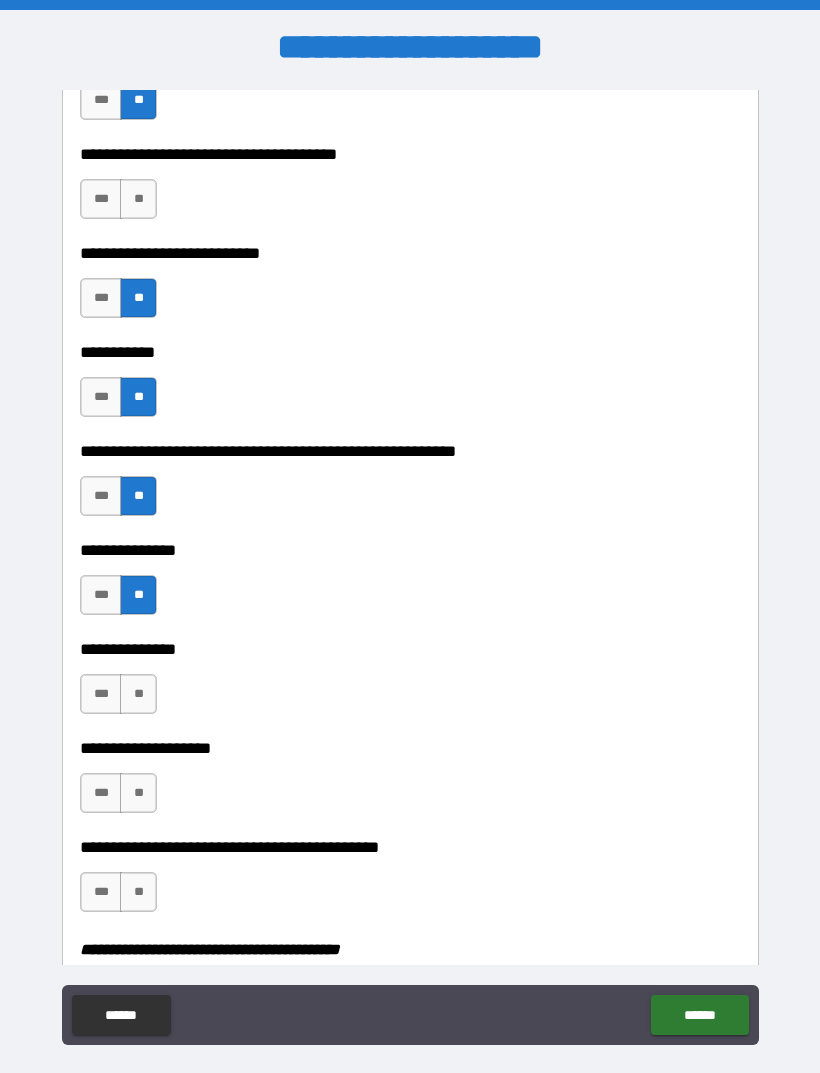 click on "**" at bounding box center [138, 694] 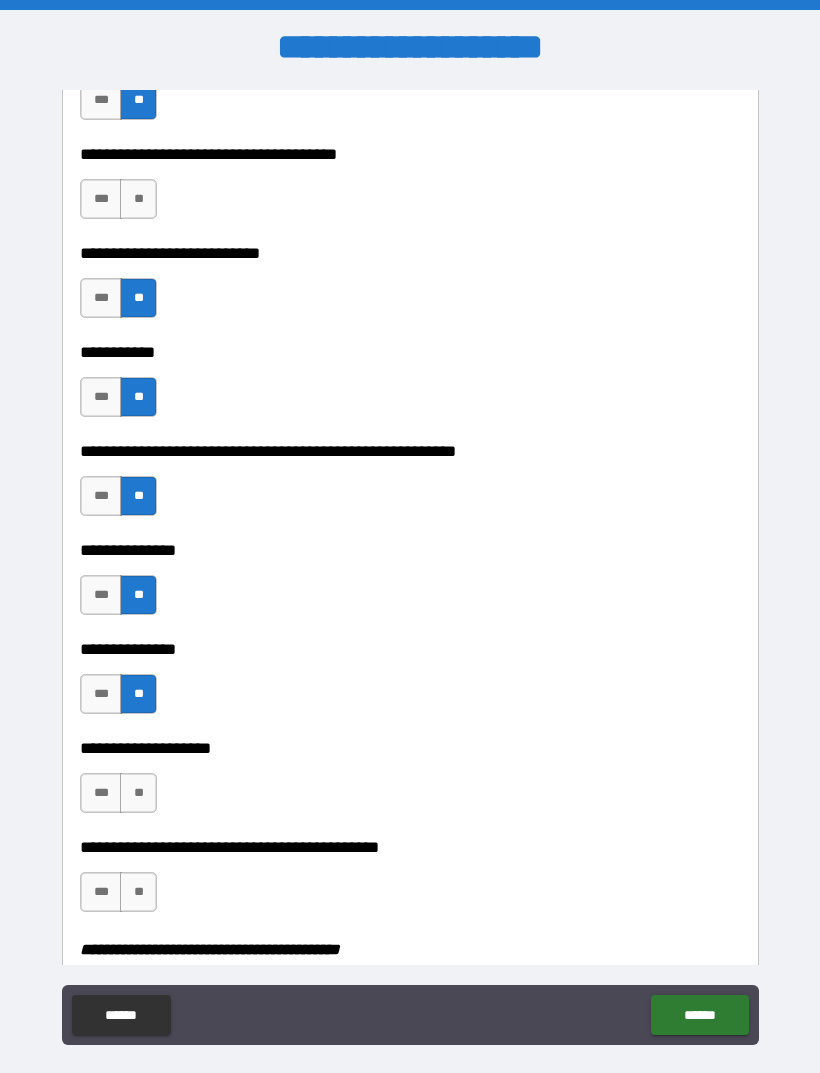 click on "***" at bounding box center (101, 793) 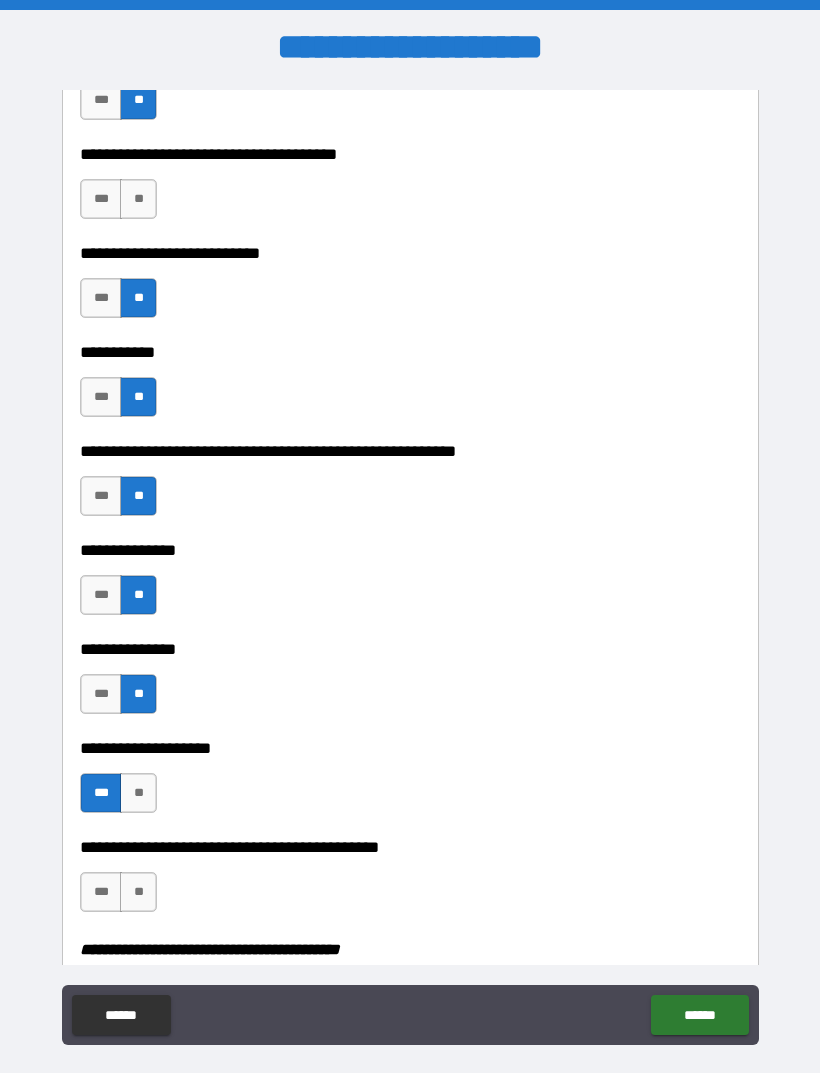 click on "**" at bounding box center (138, 199) 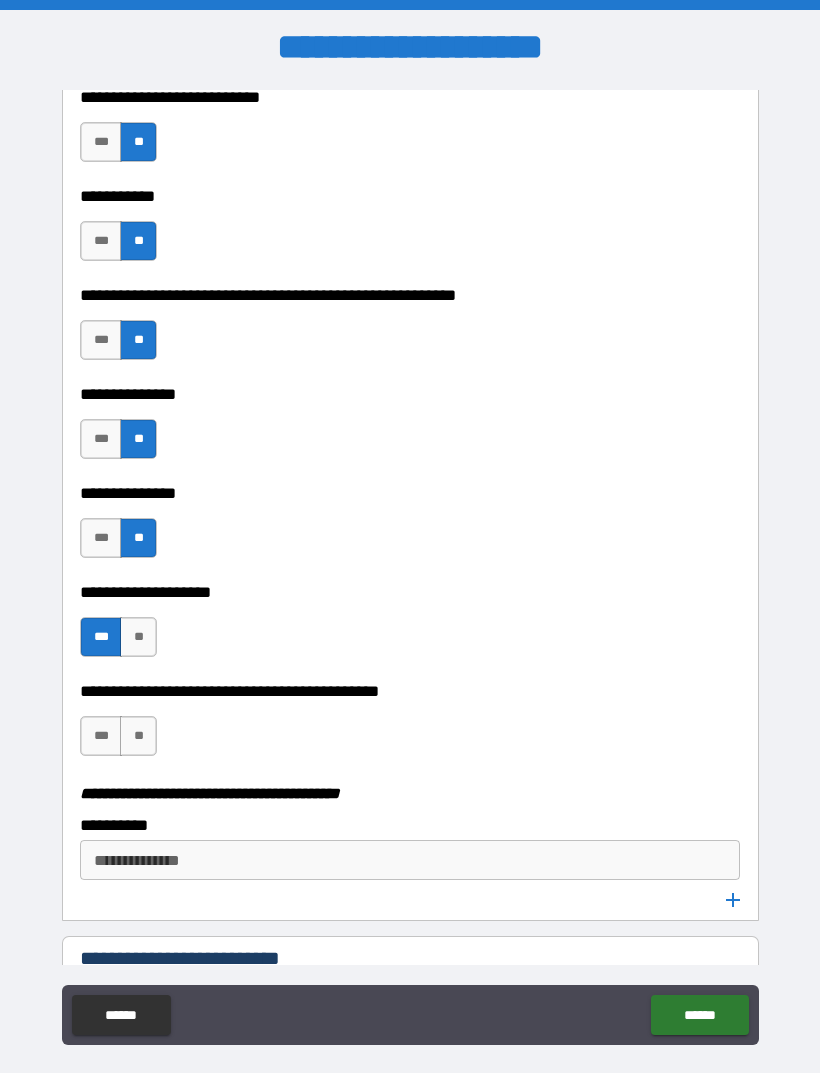 scroll, scrollTop: 3440, scrollLeft: 0, axis: vertical 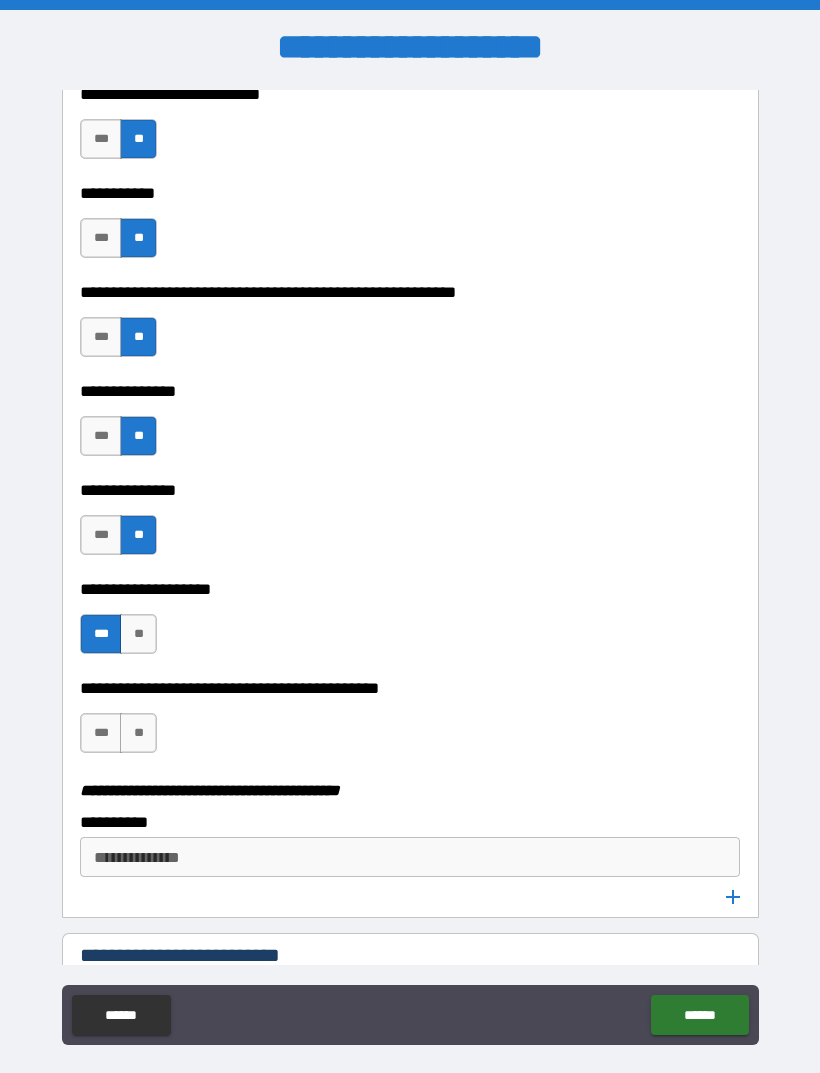 click on "**" at bounding box center [138, 733] 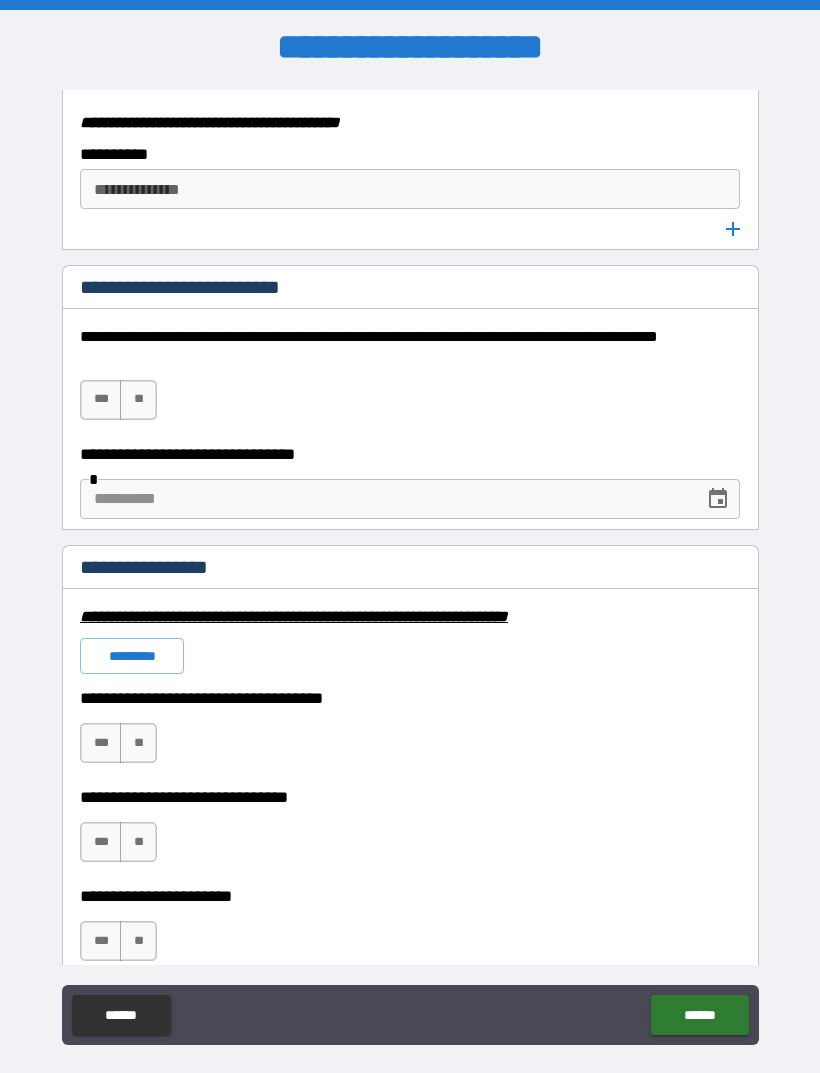 scroll, scrollTop: 4111, scrollLeft: 0, axis: vertical 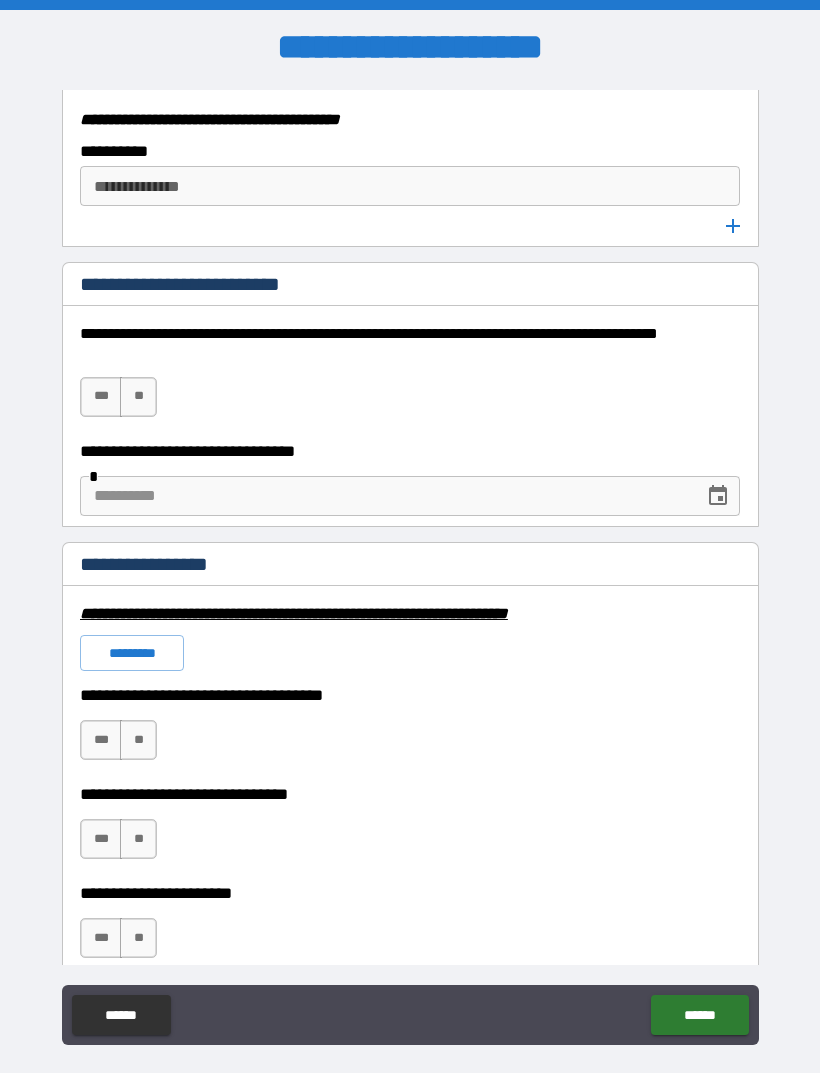 click on "**" at bounding box center (138, 397) 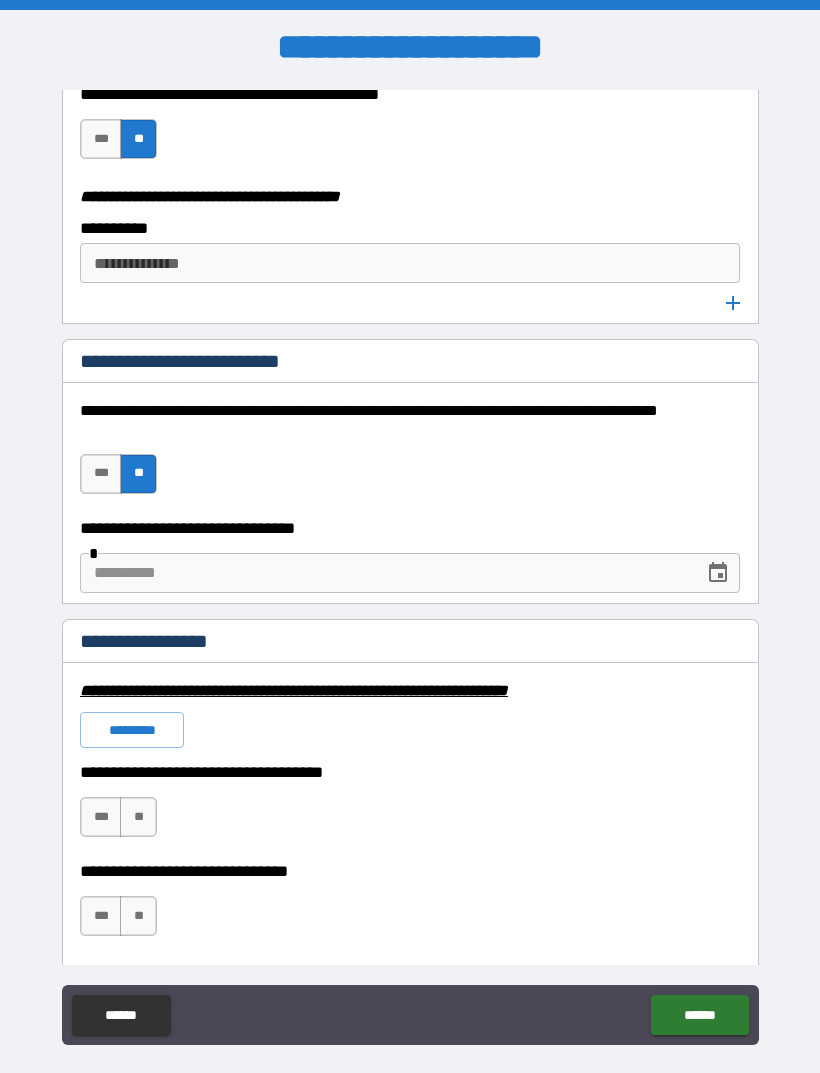 scroll, scrollTop: 4032, scrollLeft: 0, axis: vertical 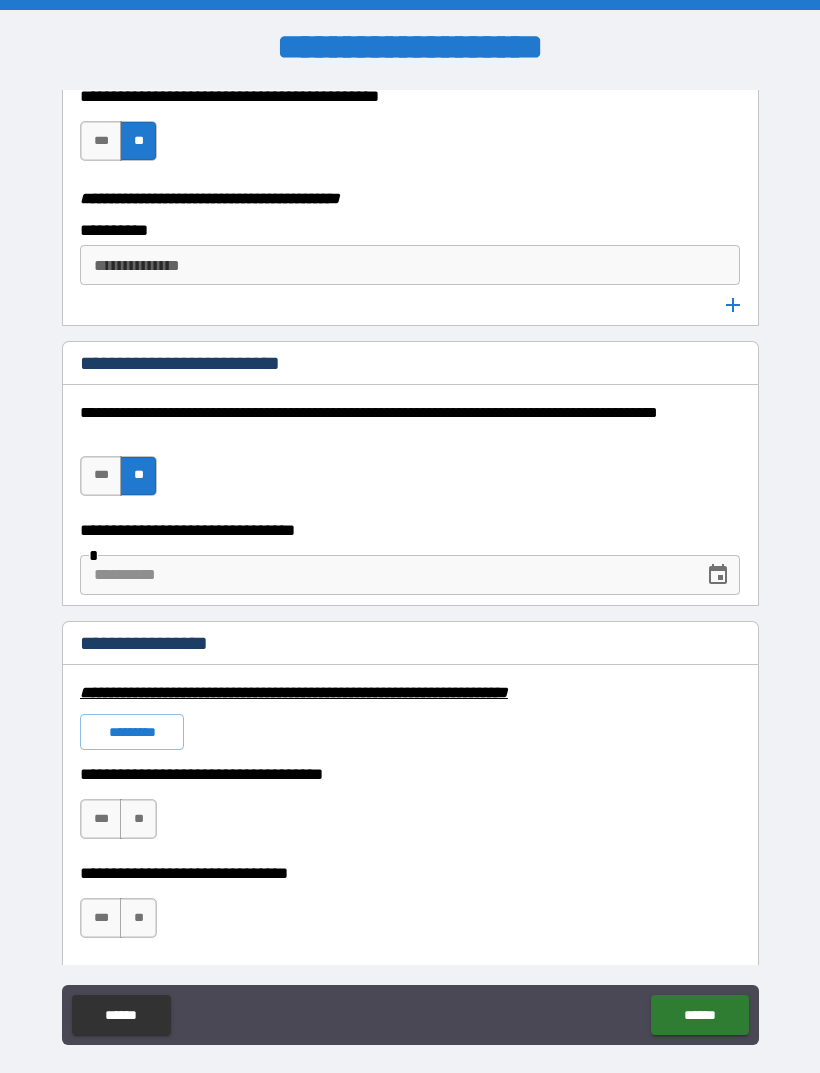 click on "**********" at bounding box center [410, 285] 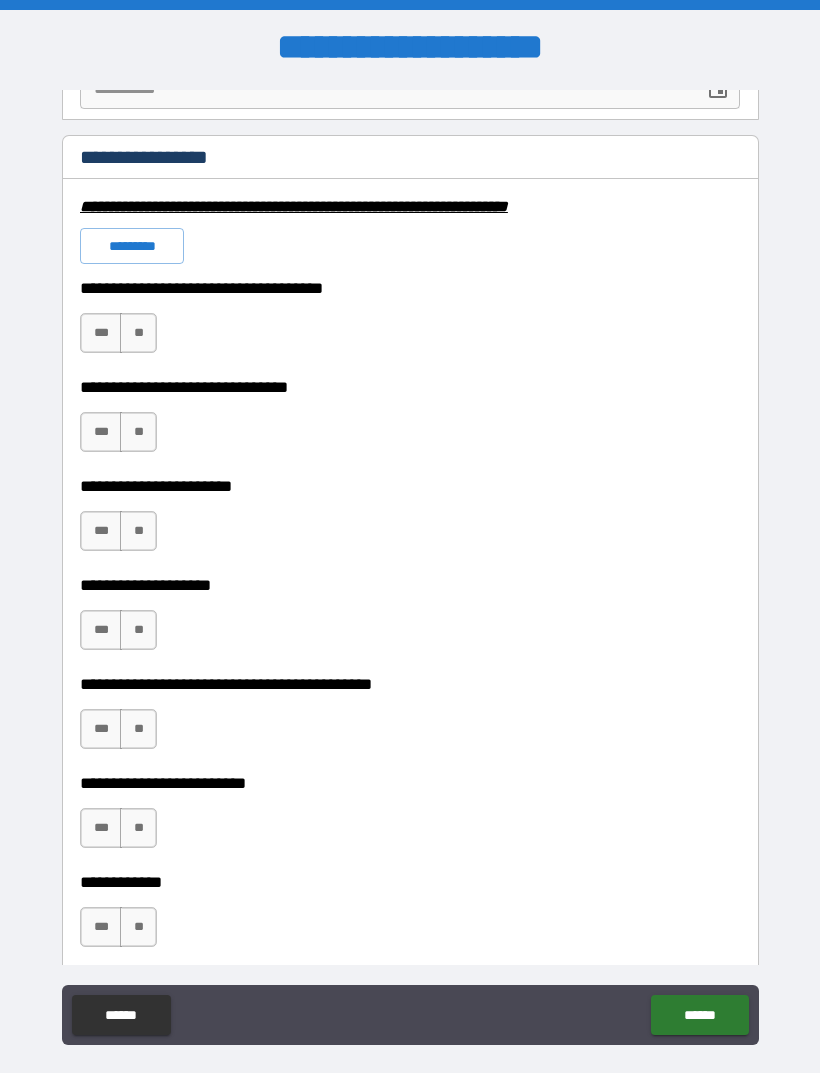 scroll, scrollTop: 4517, scrollLeft: 0, axis: vertical 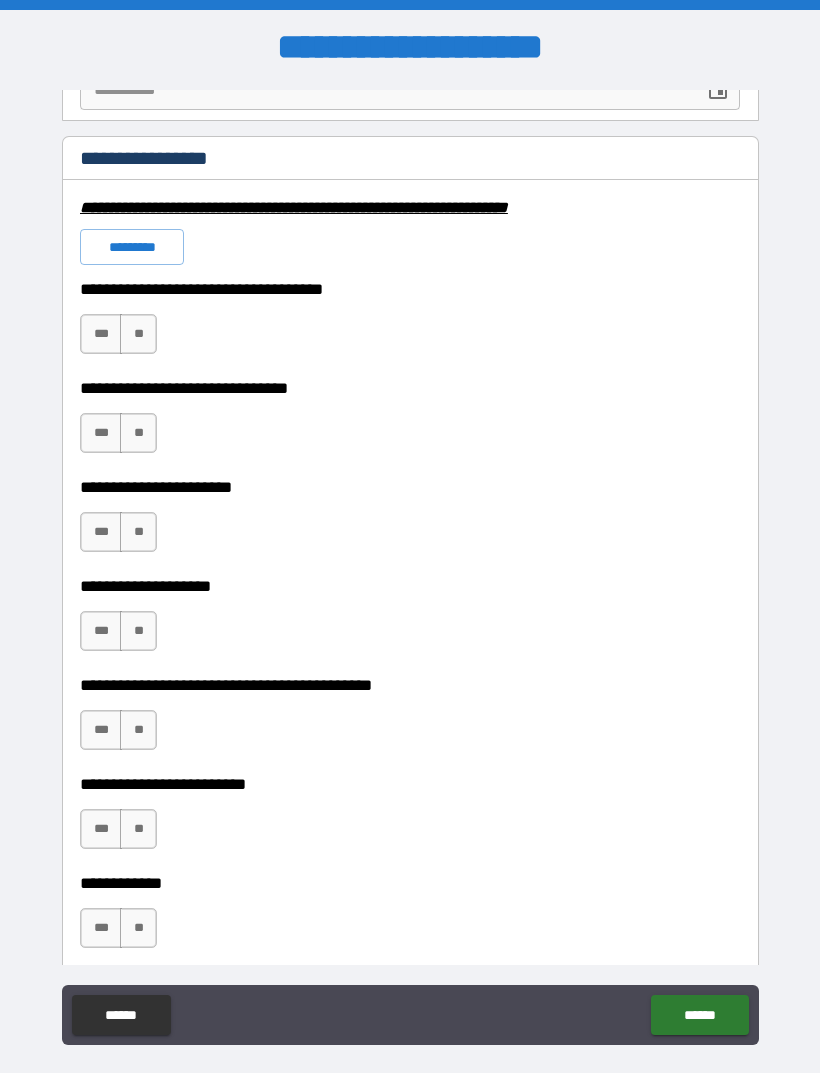 click on "**" at bounding box center (138, 334) 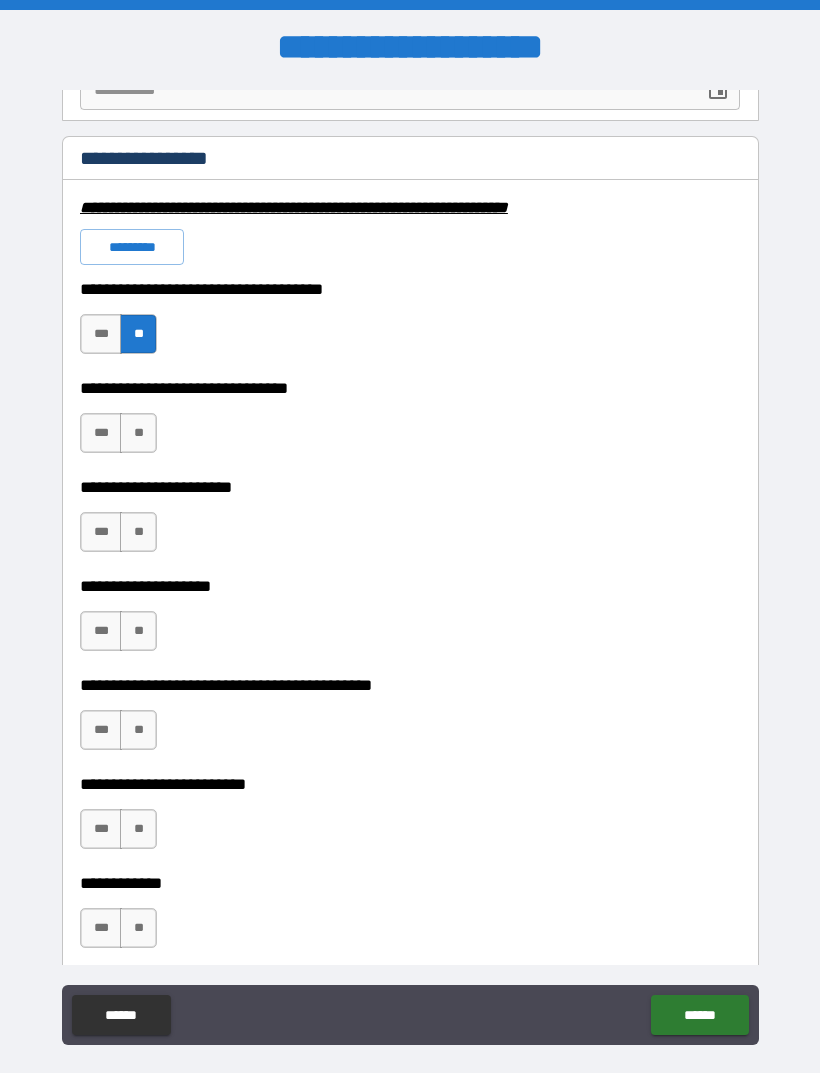click on "**" at bounding box center (138, 433) 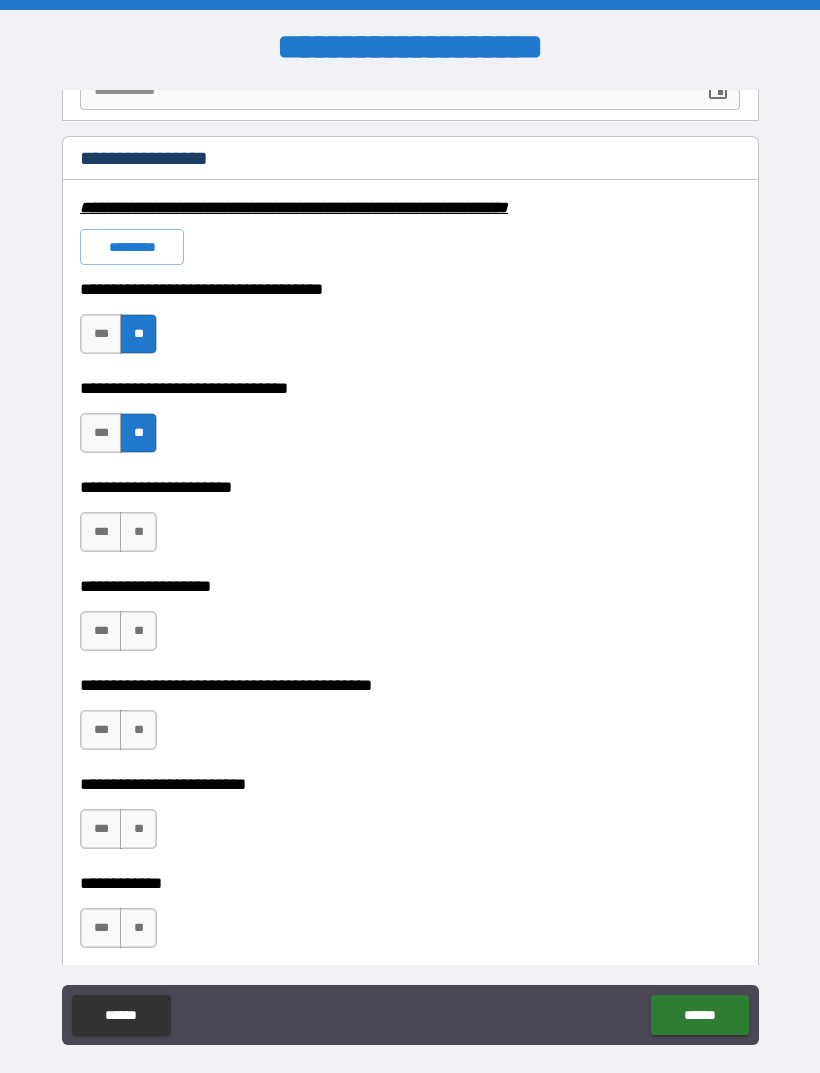 click on "**" at bounding box center [138, 532] 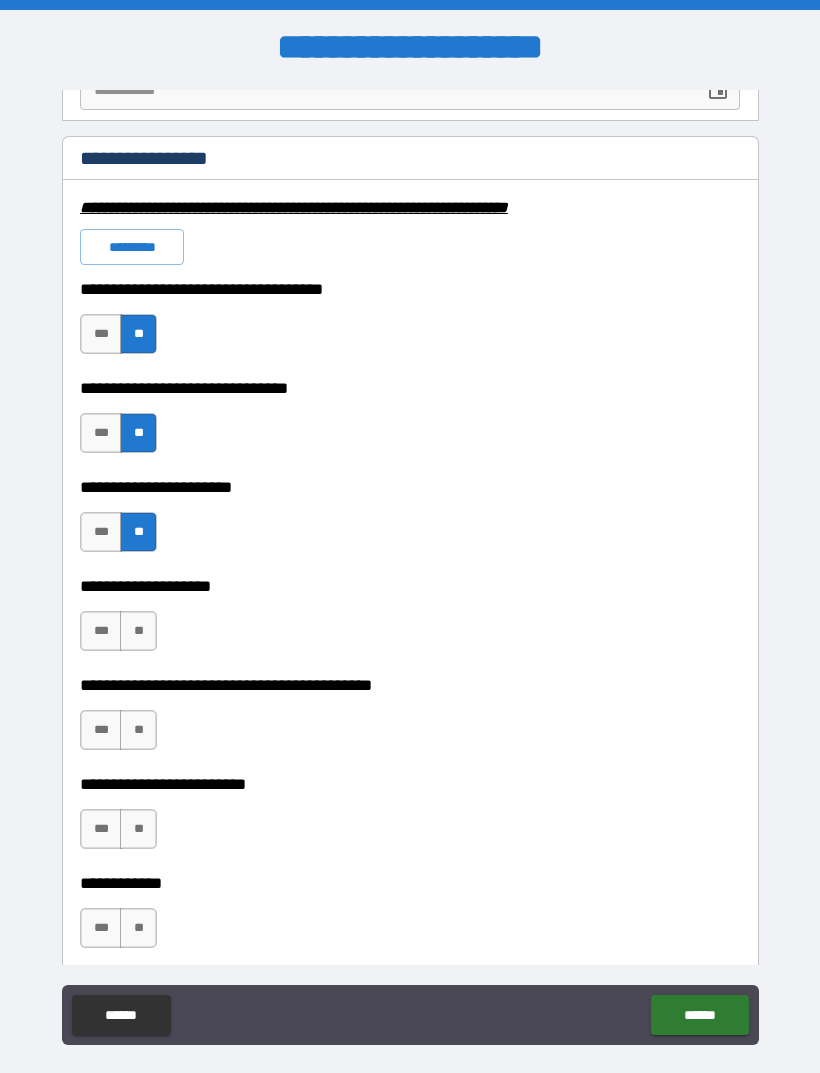 click on "**" at bounding box center (138, 631) 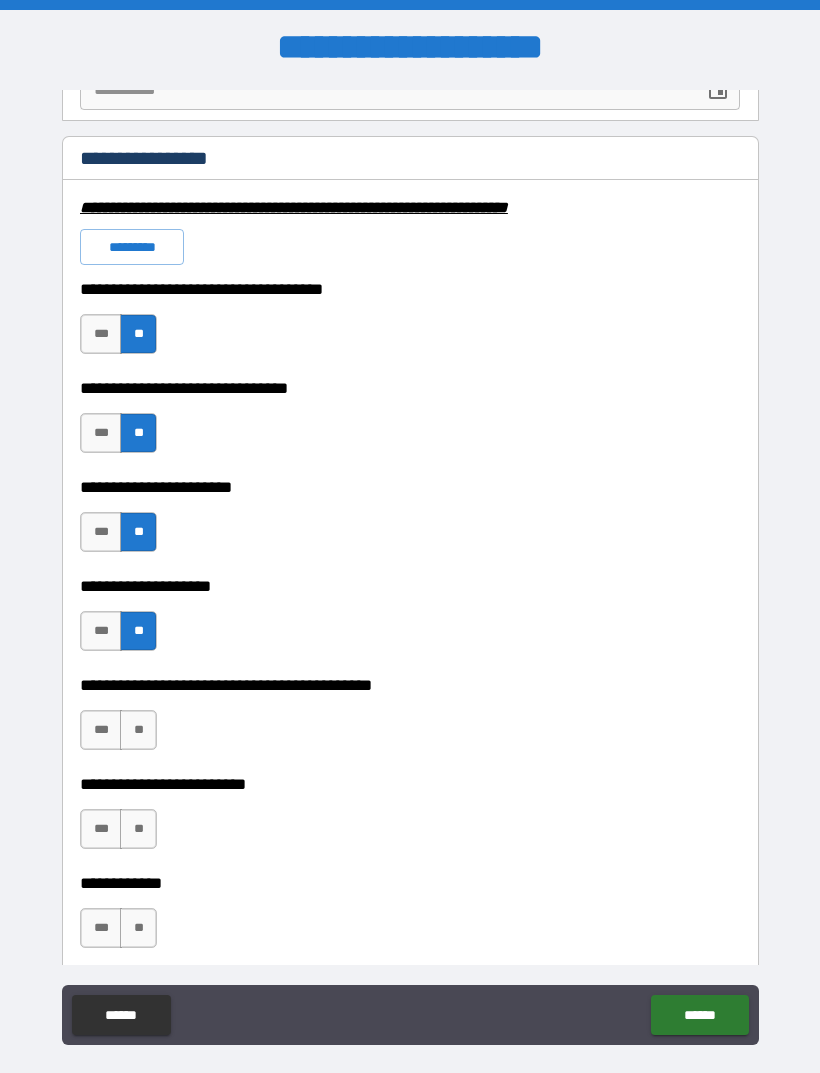 click on "**" at bounding box center (138, 730) 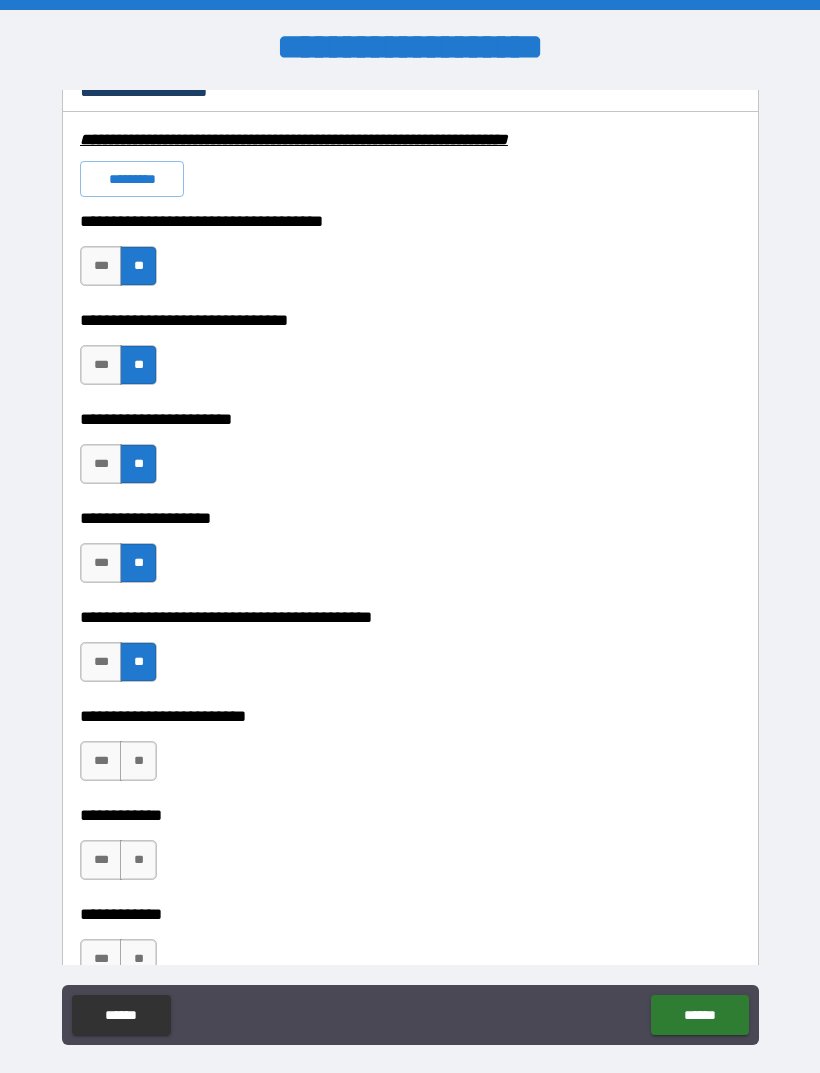 scroll, scrollTop: 4645, scrollLeft: 0, axis: vertical 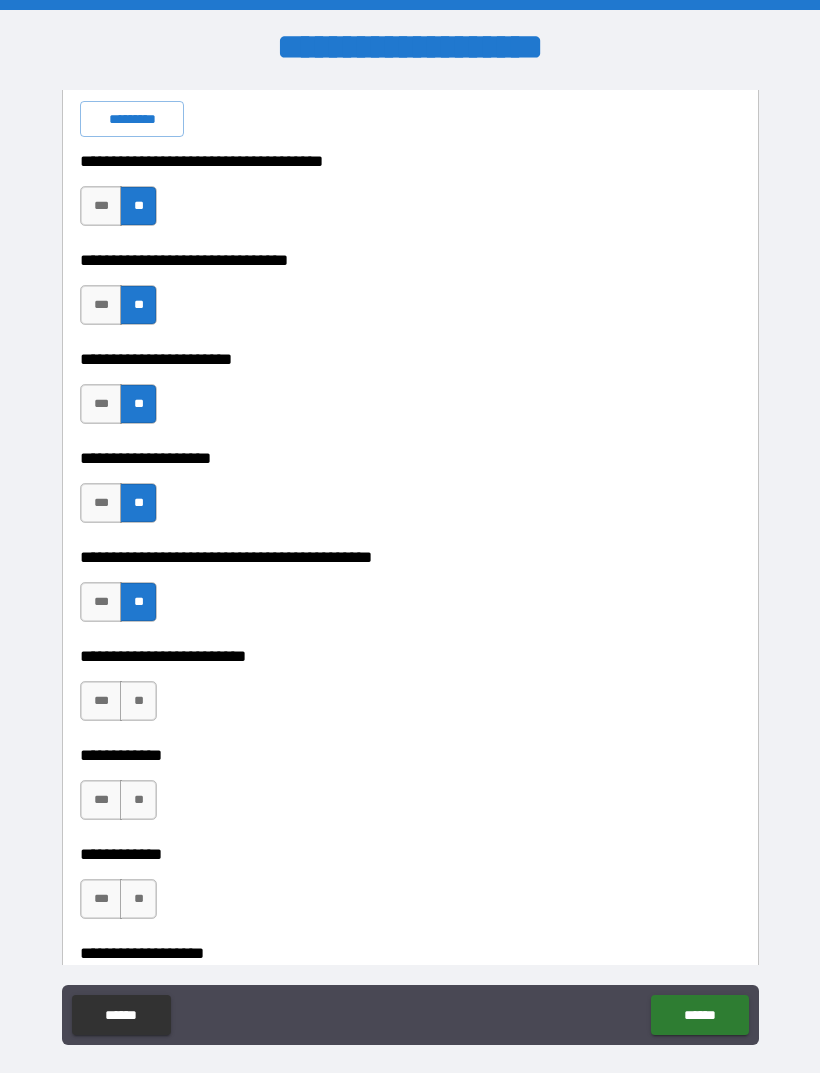 click on "**" at bounding box center (138, 701) 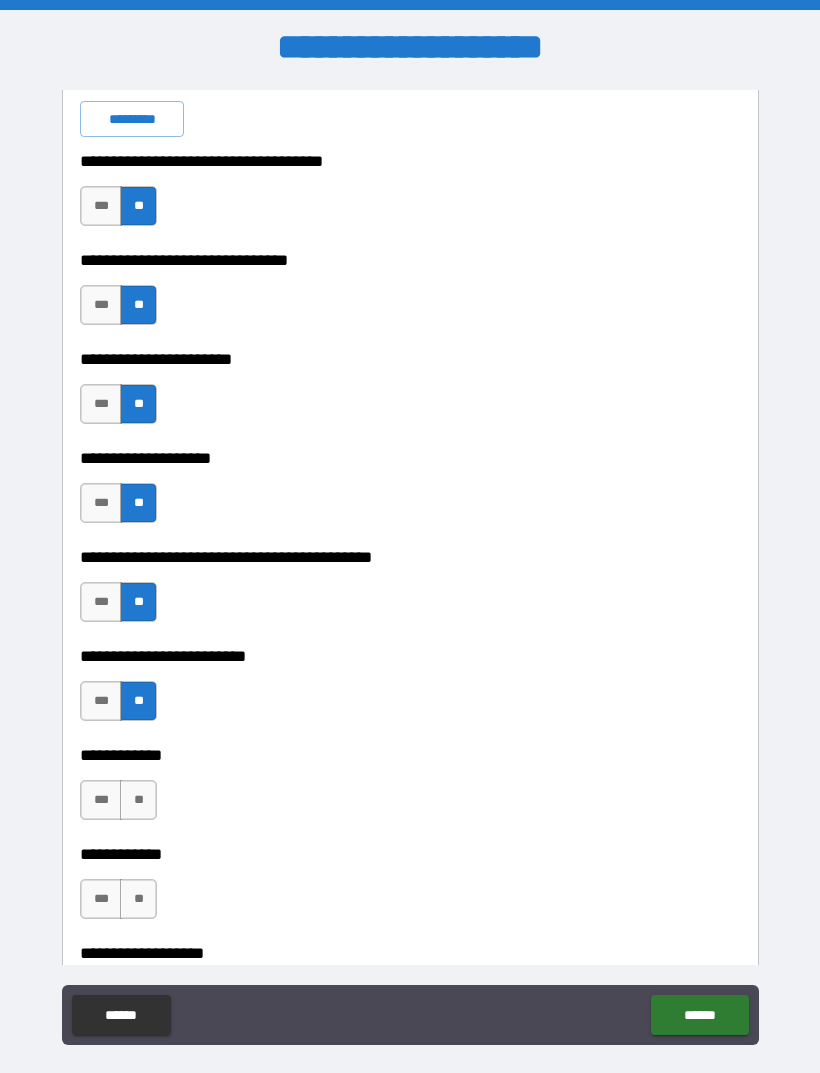 click on "**" at bounding box center [138, 800] 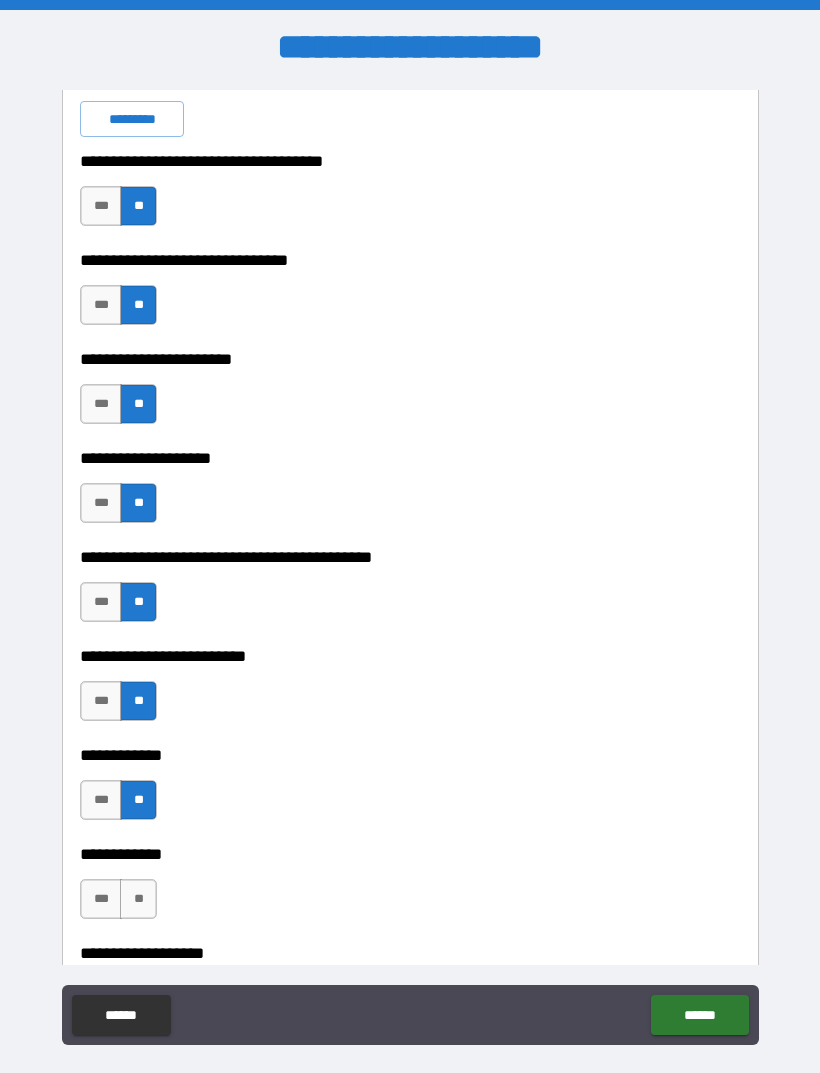 click on "**" at bounding box center (138, 899) 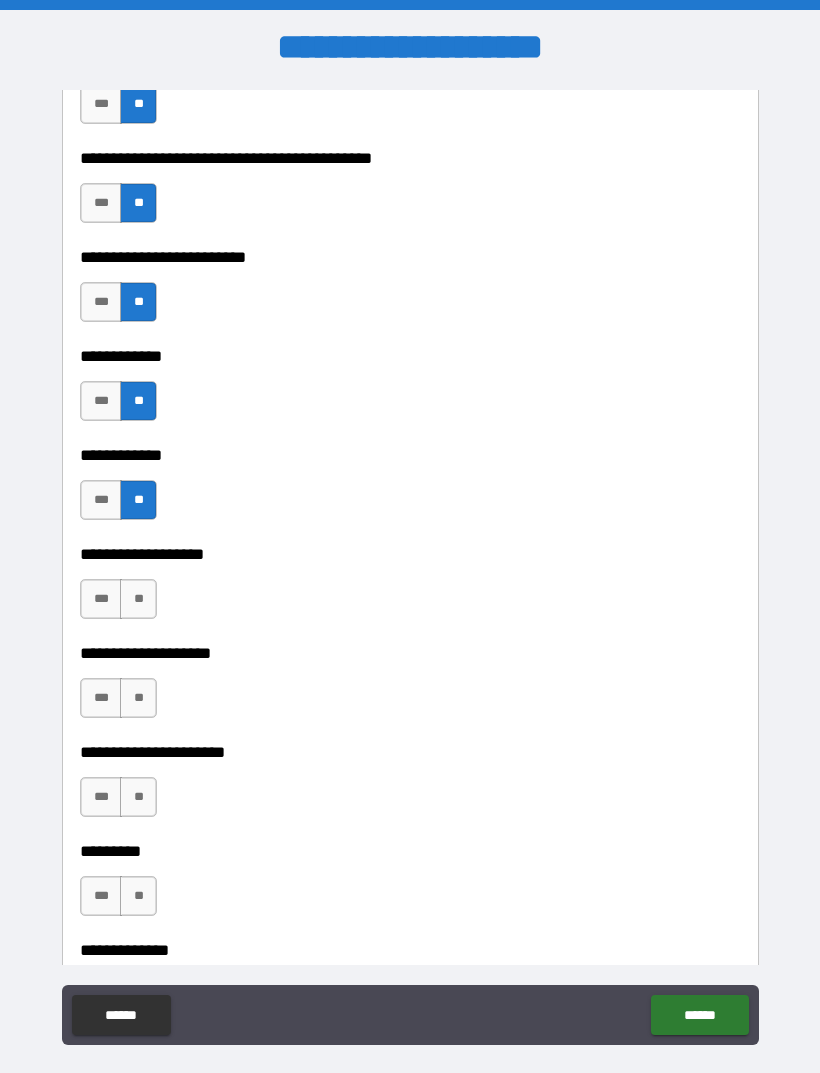 scroll, scrollTop: 5045, scrollLeft: 0, axis: vertical 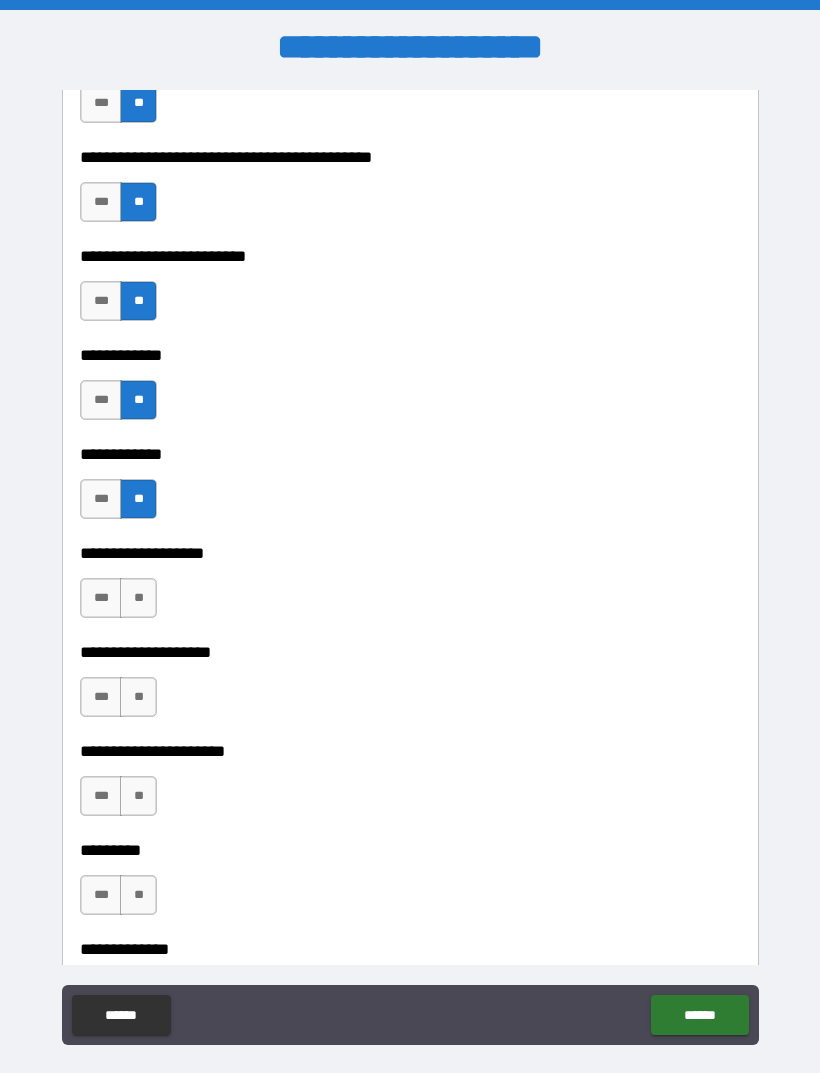click on "**" at bounding box center (138, 598) 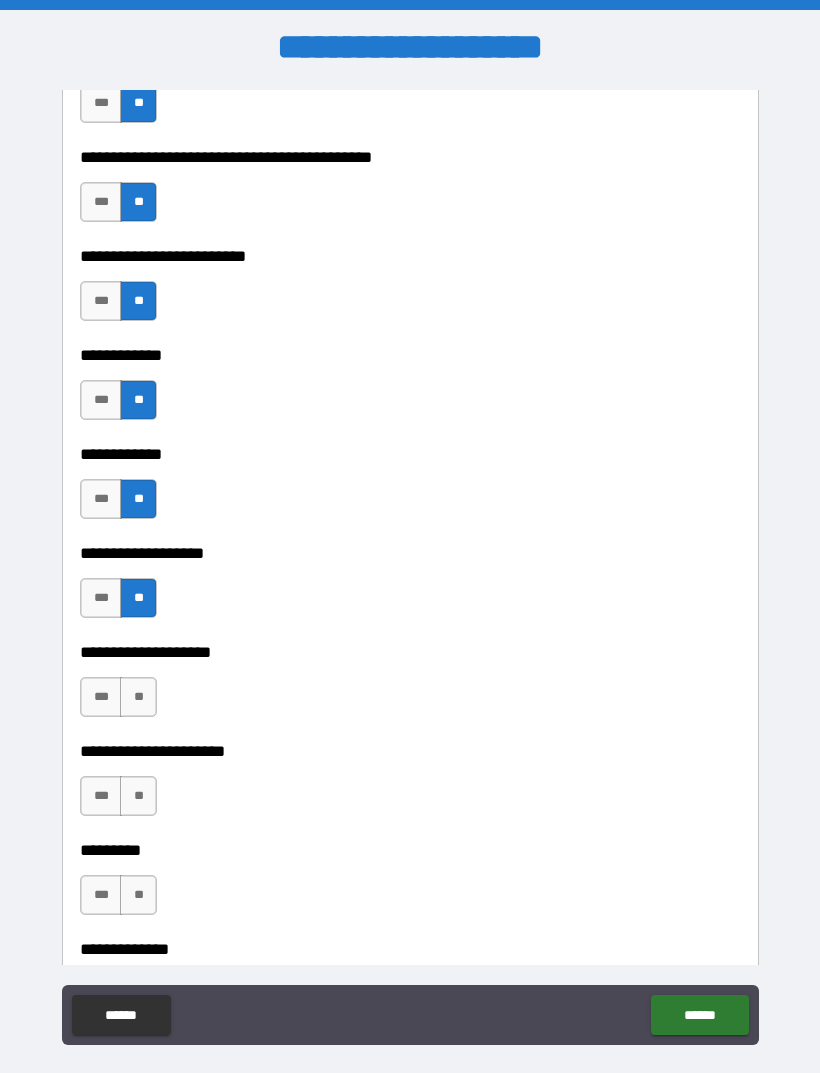click on "**" at bounding box center (138, 697) 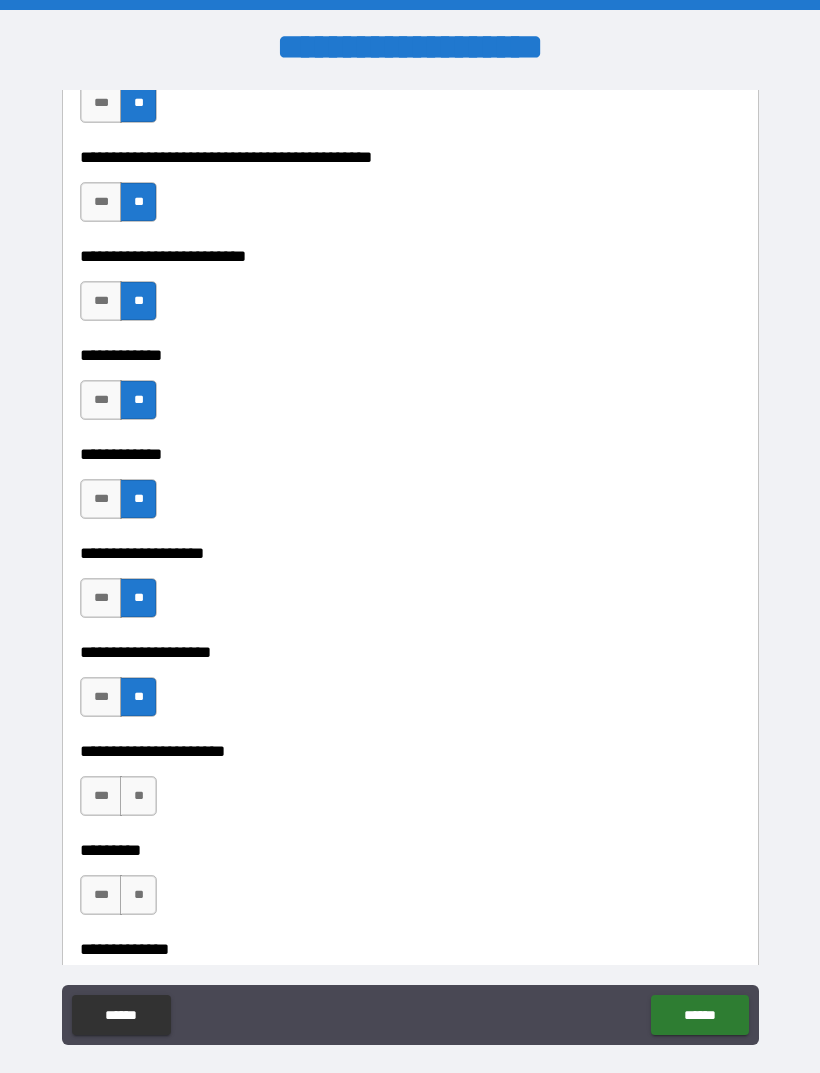 click on "**" at bounding box center [138, 796] 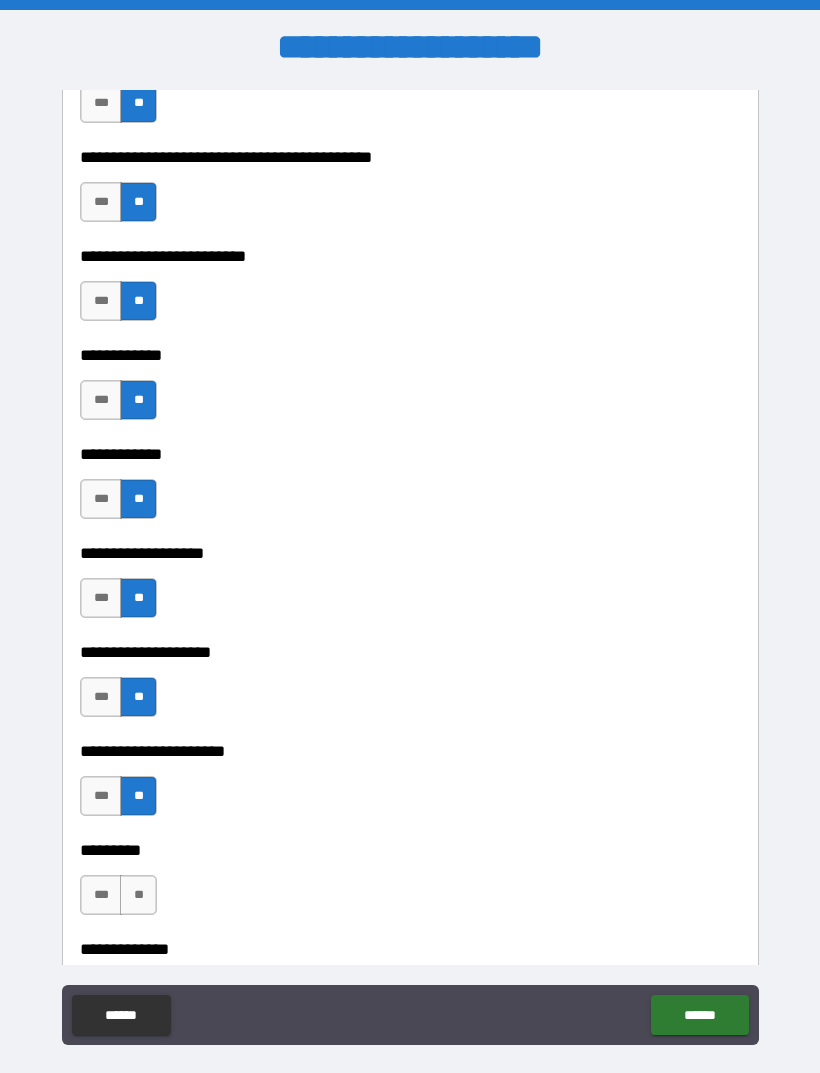click on "**" at bounding box center (138, 895) 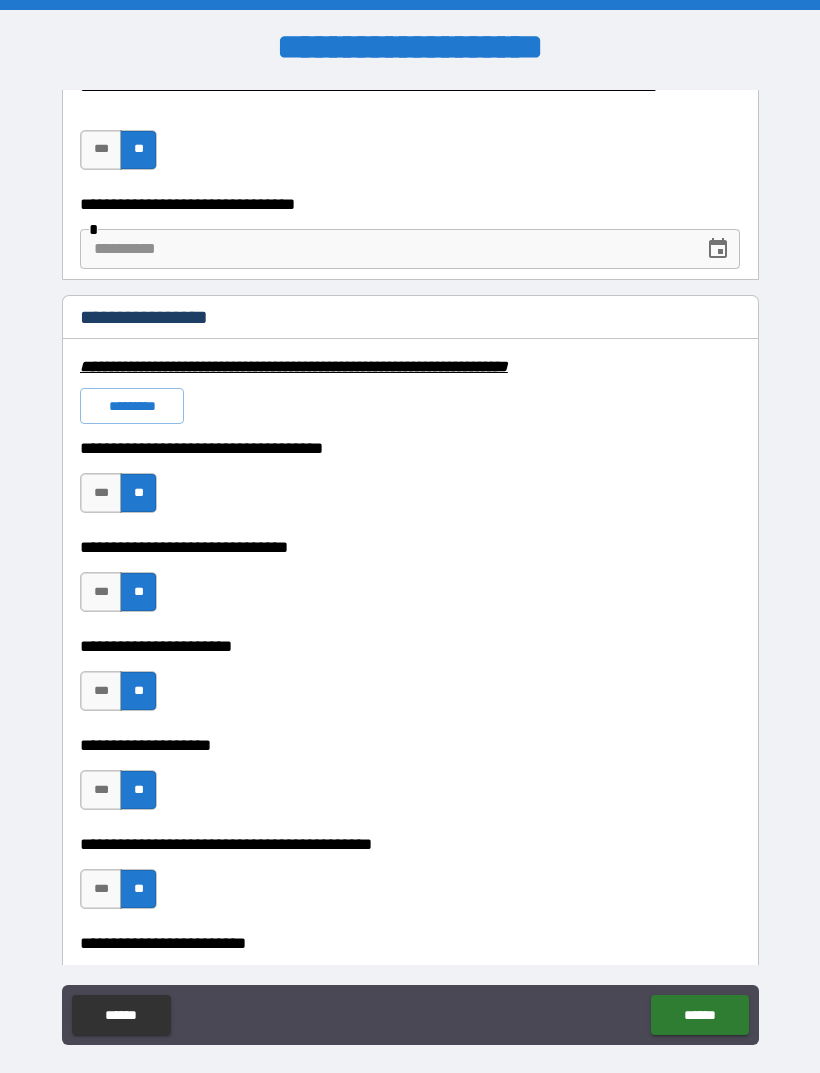 scroll, scrollTop: 4369, scrollLeft: 0, axis: vertical 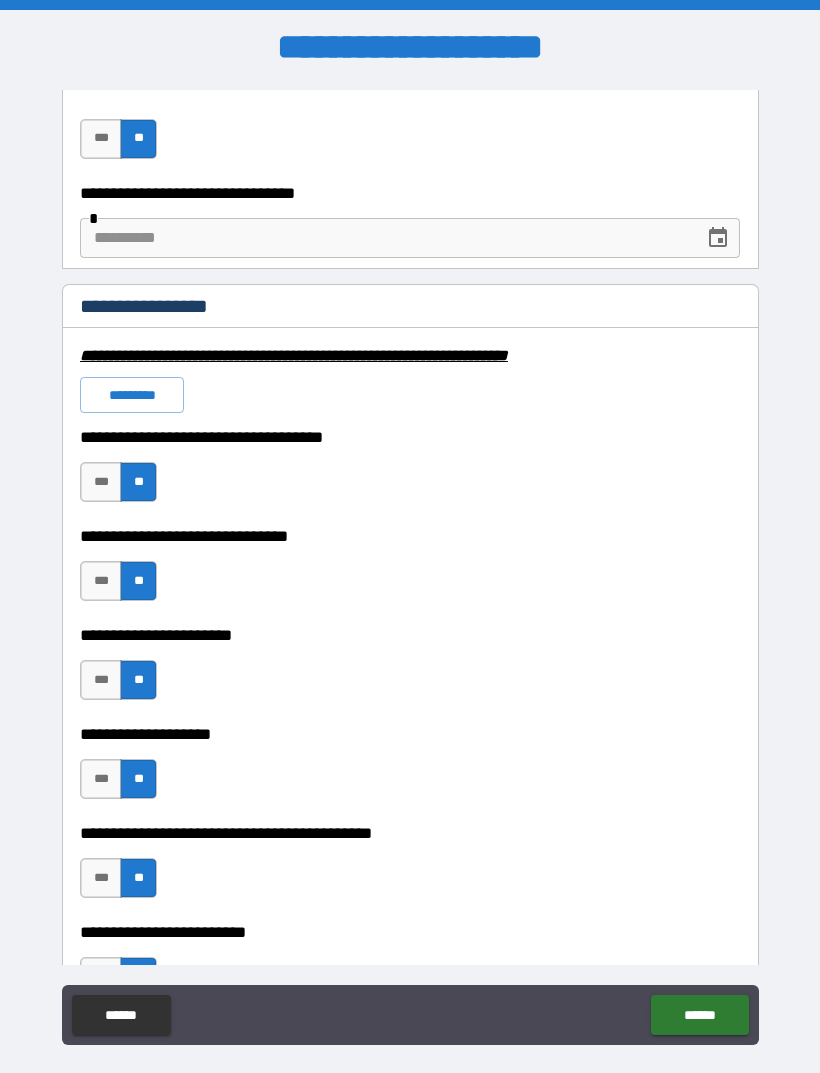 click on "*********" at bounding box center [132, 395] 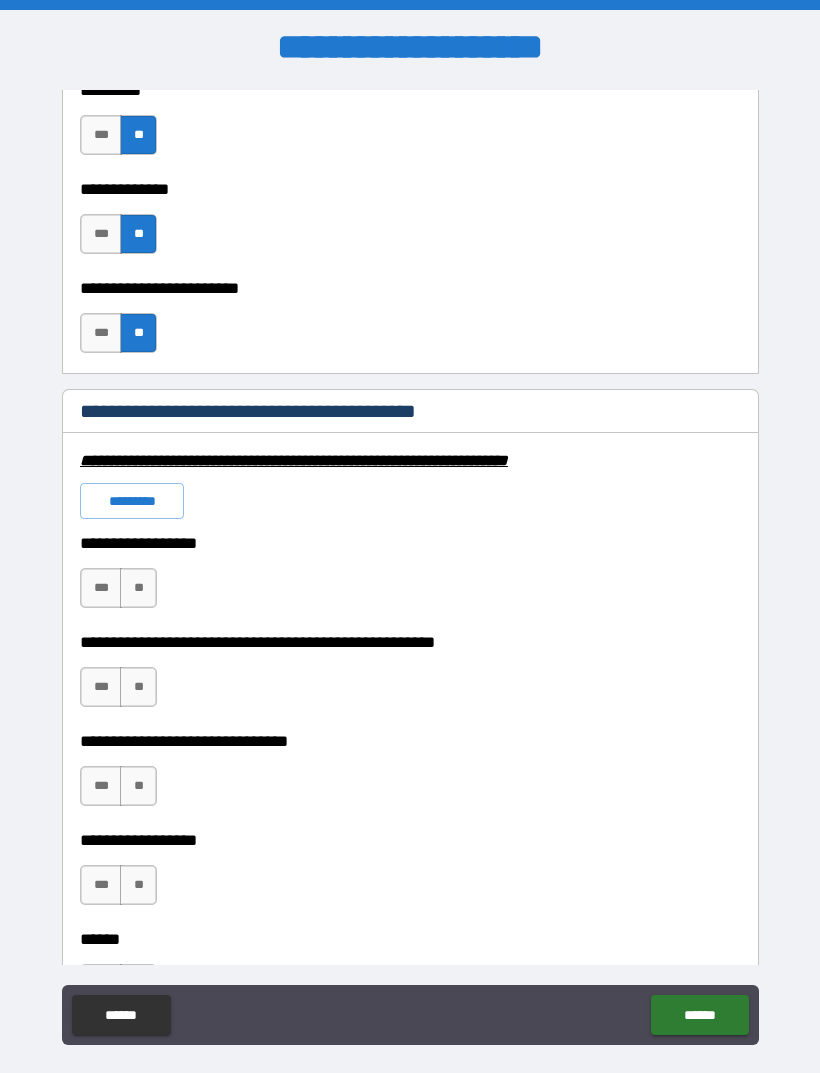 scroll, scrollTop: 5817, scrollLeft: 0, axis: vertical 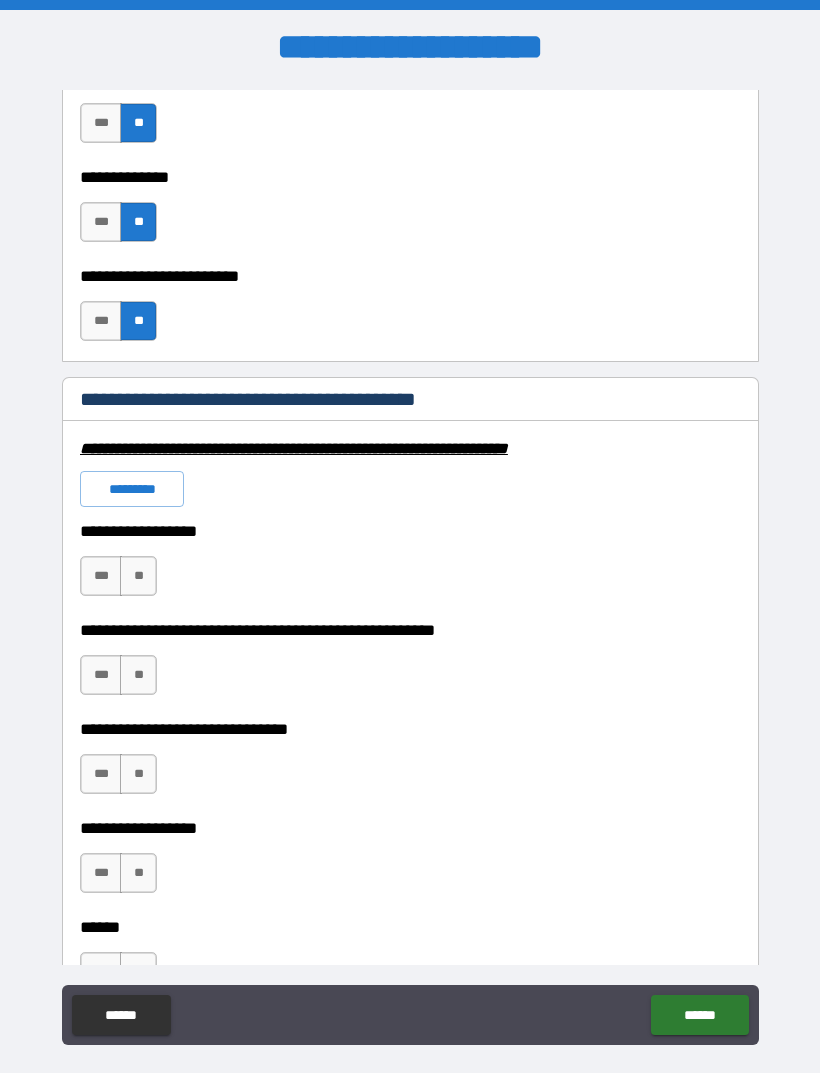 click on "*********" at bounding box center [132, 489] 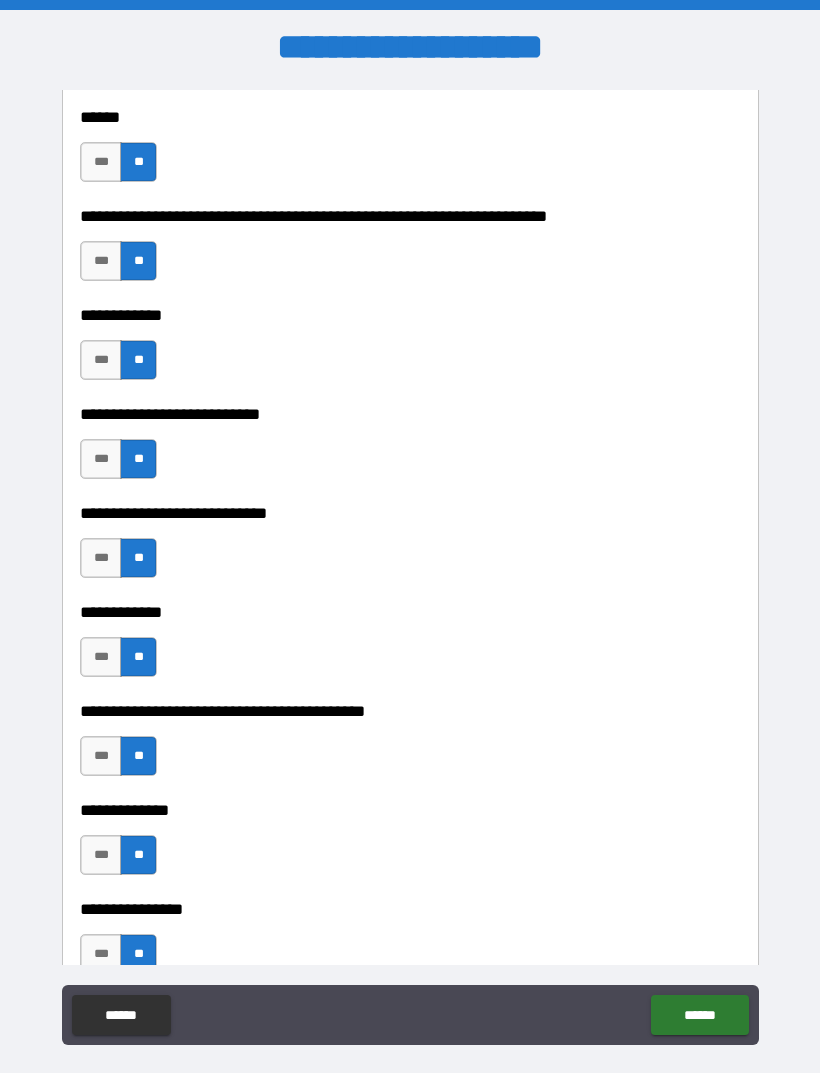 scroll, scrollTop: 6630, scrollLeft: 0, axis: vertical 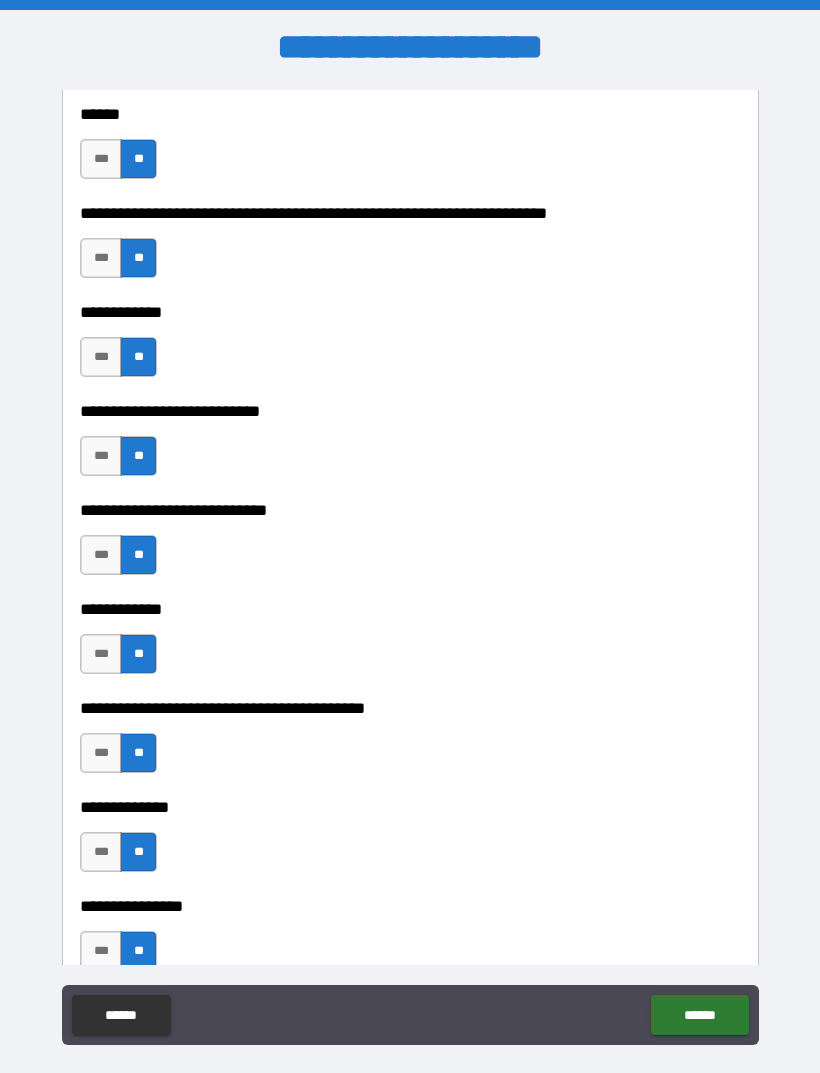 click on "***" at bounding box center [101, 555] 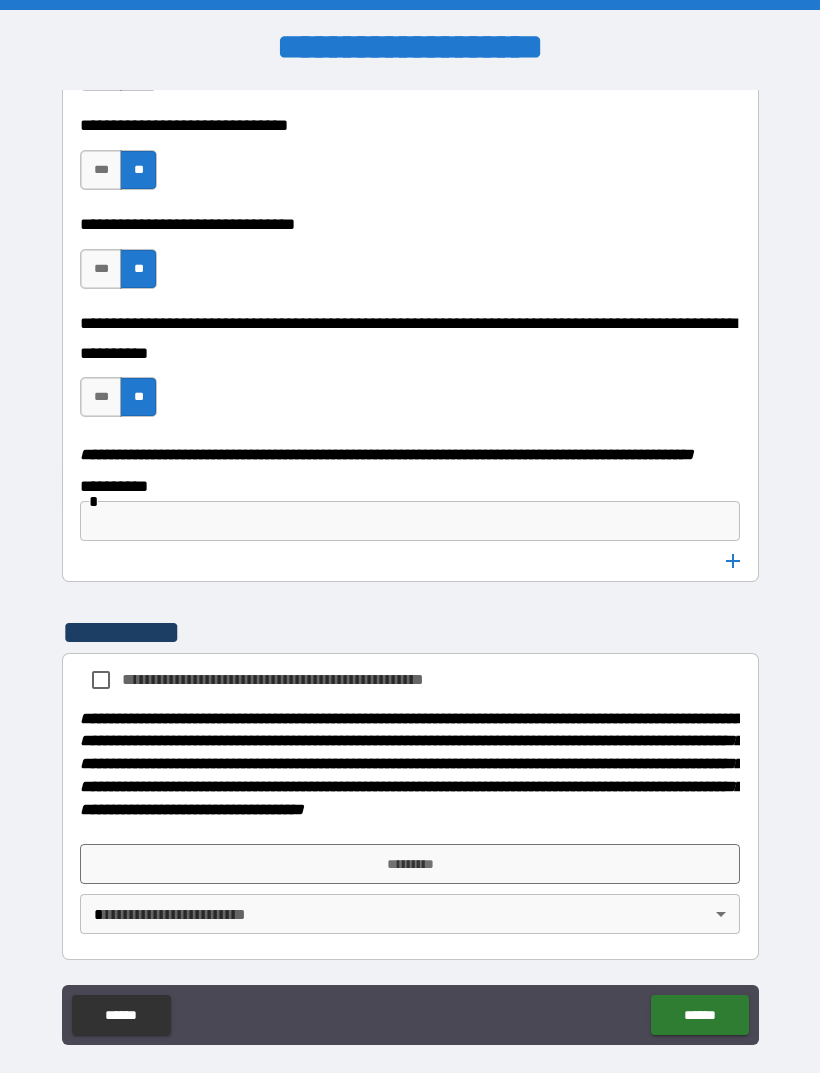scroll, scrollTop: 10041, scrollLeft: 0, axis: vertical 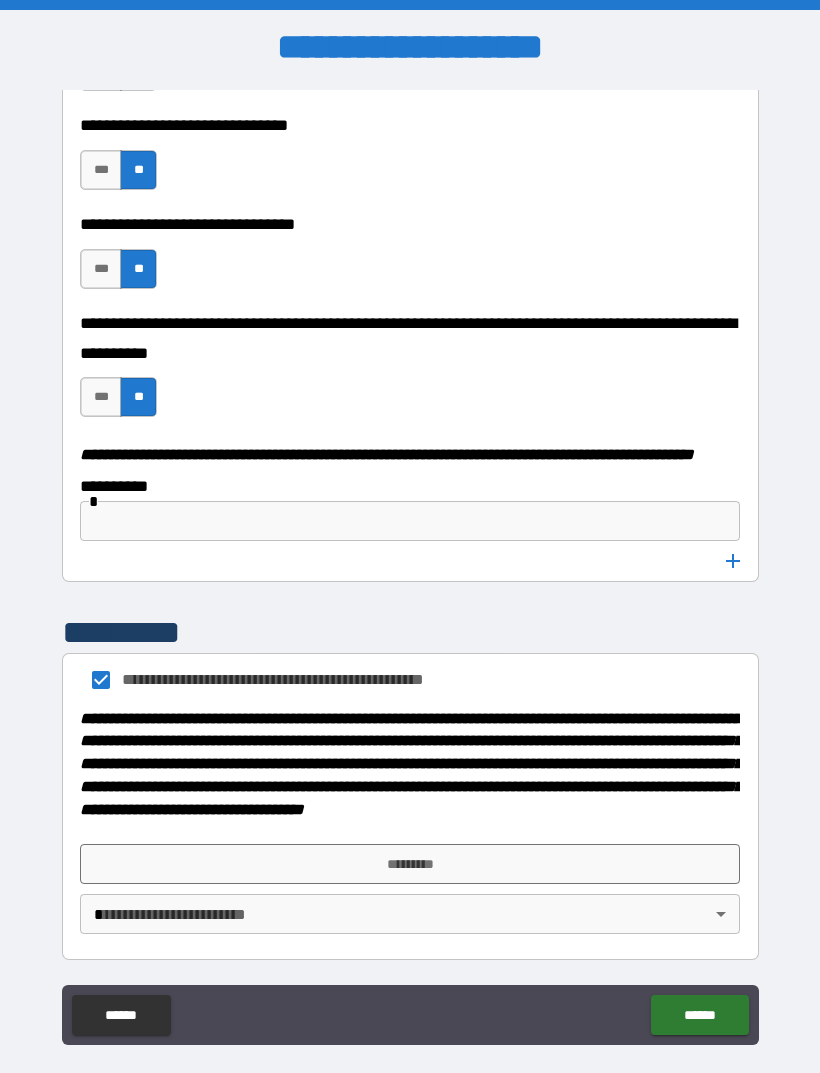 click on "*********" at bounding box center [410, 864] 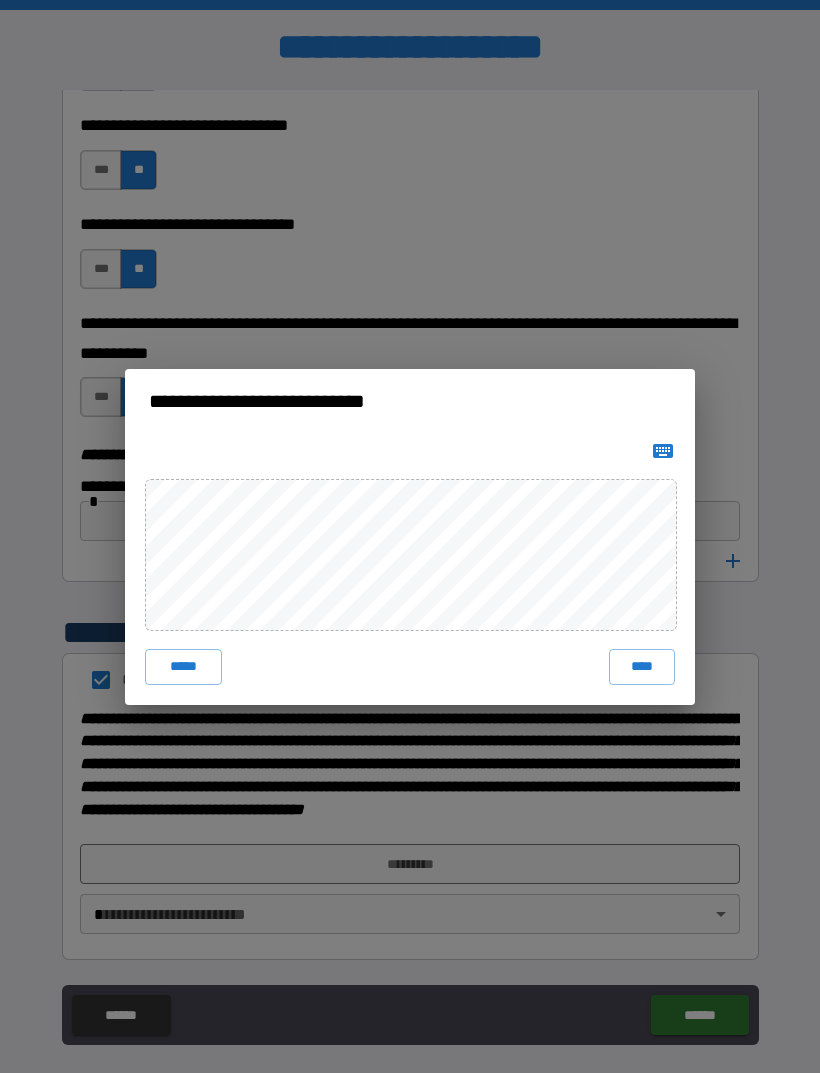 click on "****" at bounding box center [642, 667] 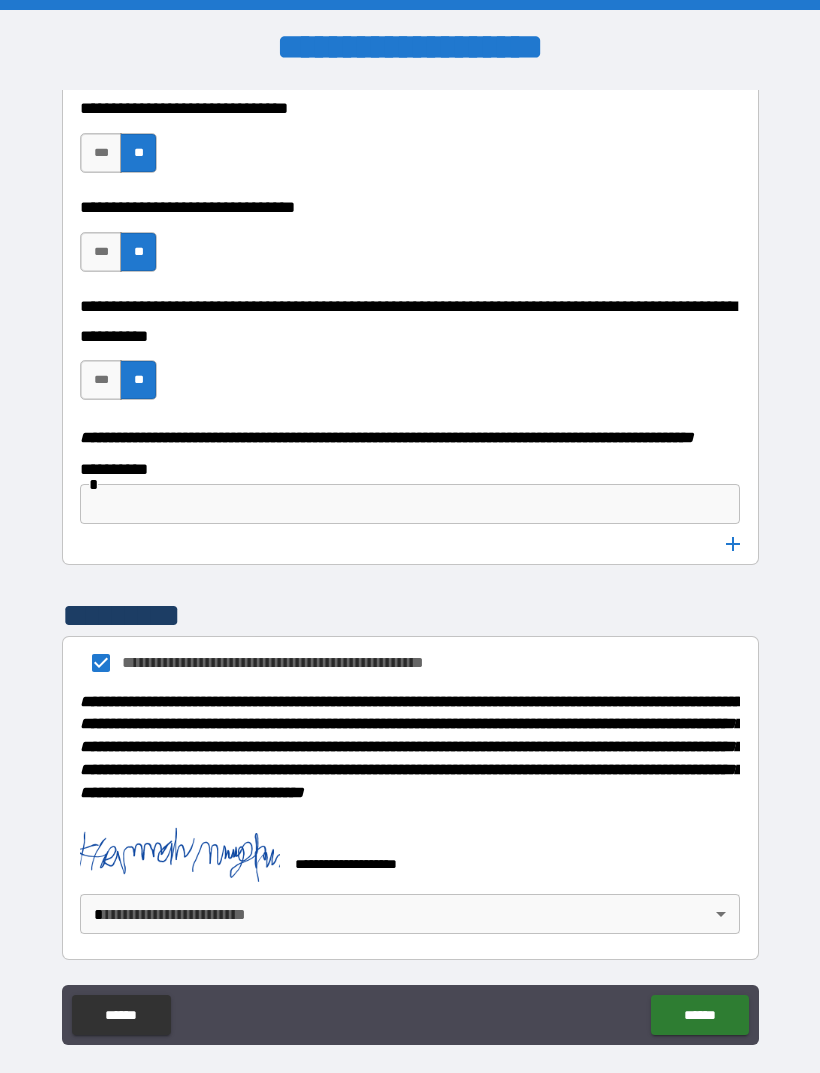 scroll, scrollTop: 10058, scrollLeft: 0, axis: vertical 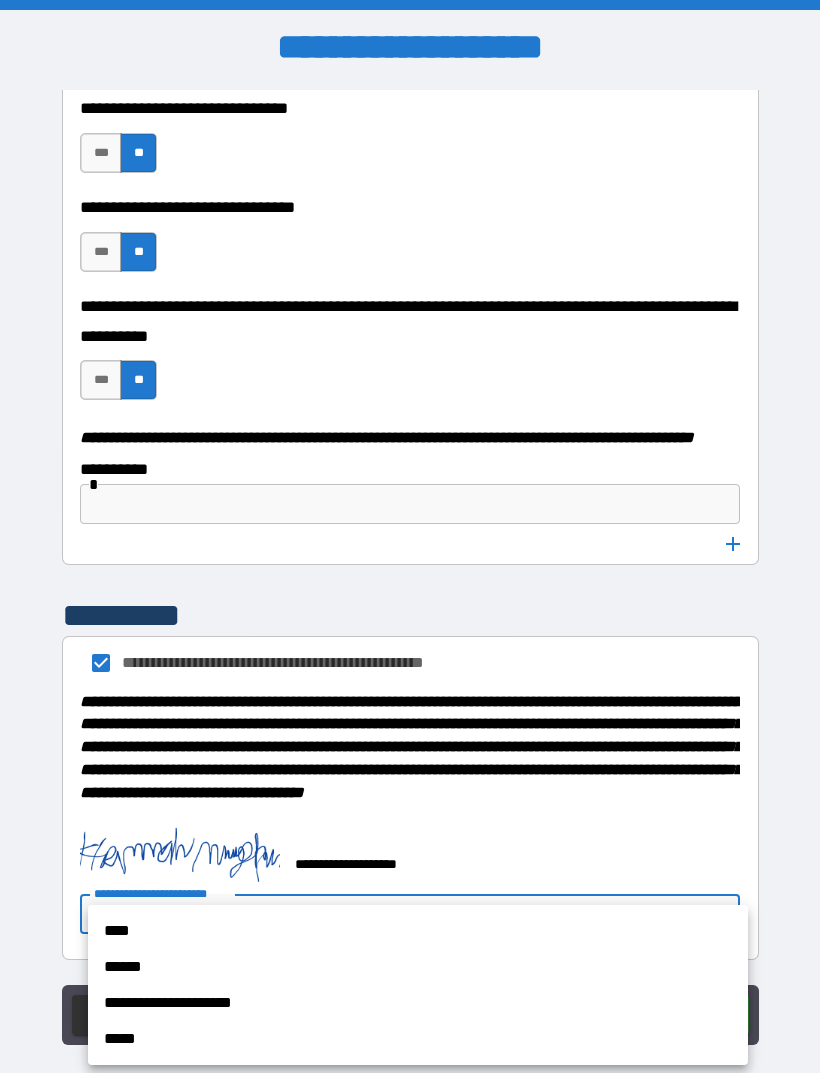 click on "****" at bounding box center [418, 931] 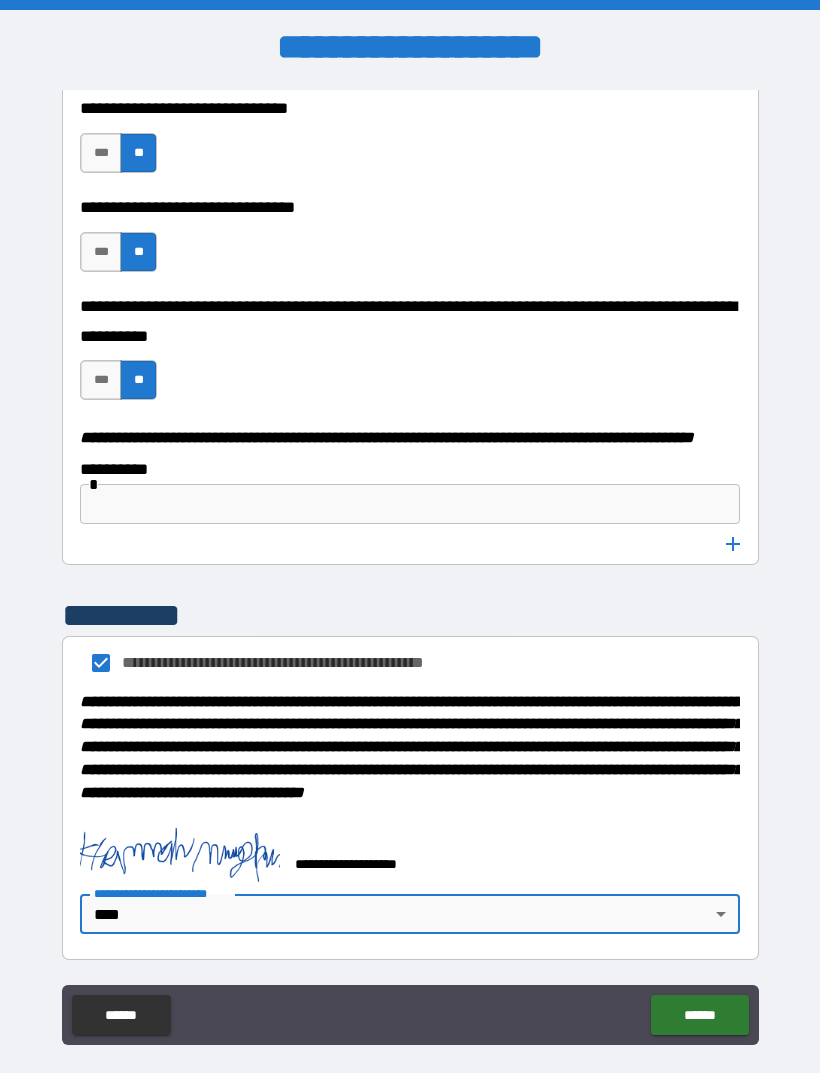 click on "******" at bounding box center [699, 1015] 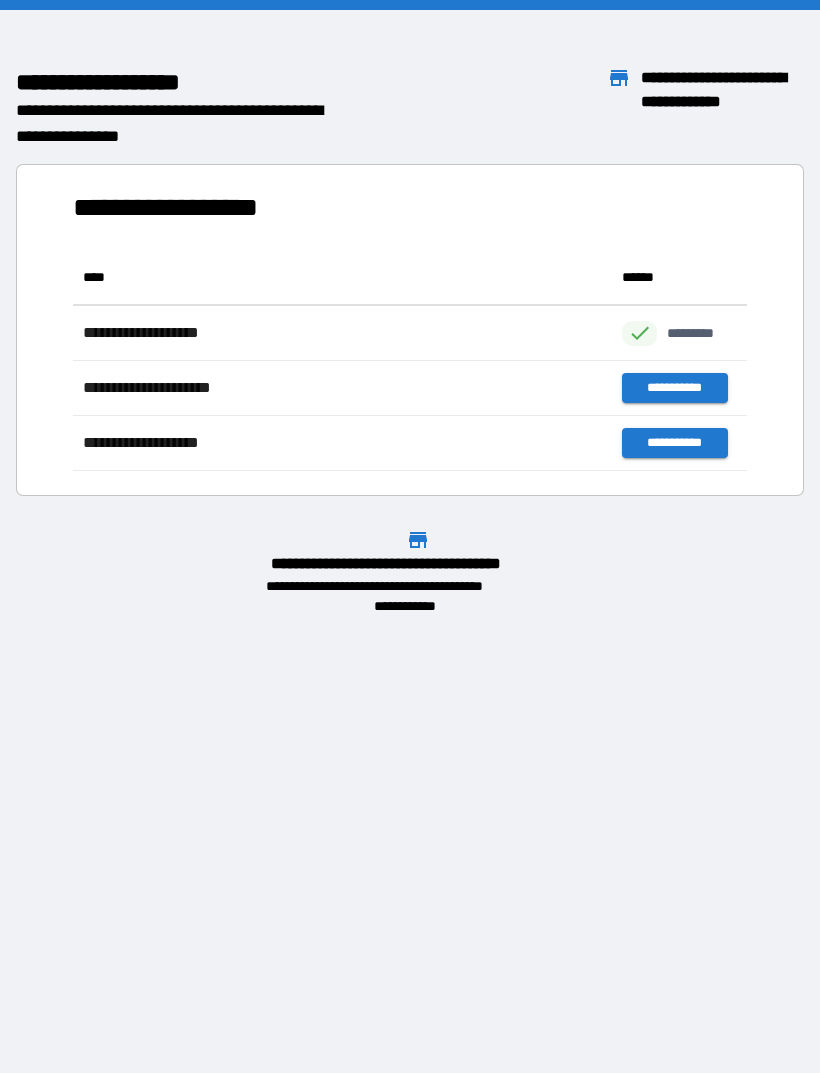 scroll, scrollTop: 1, scrollLeft: 1, axis: both 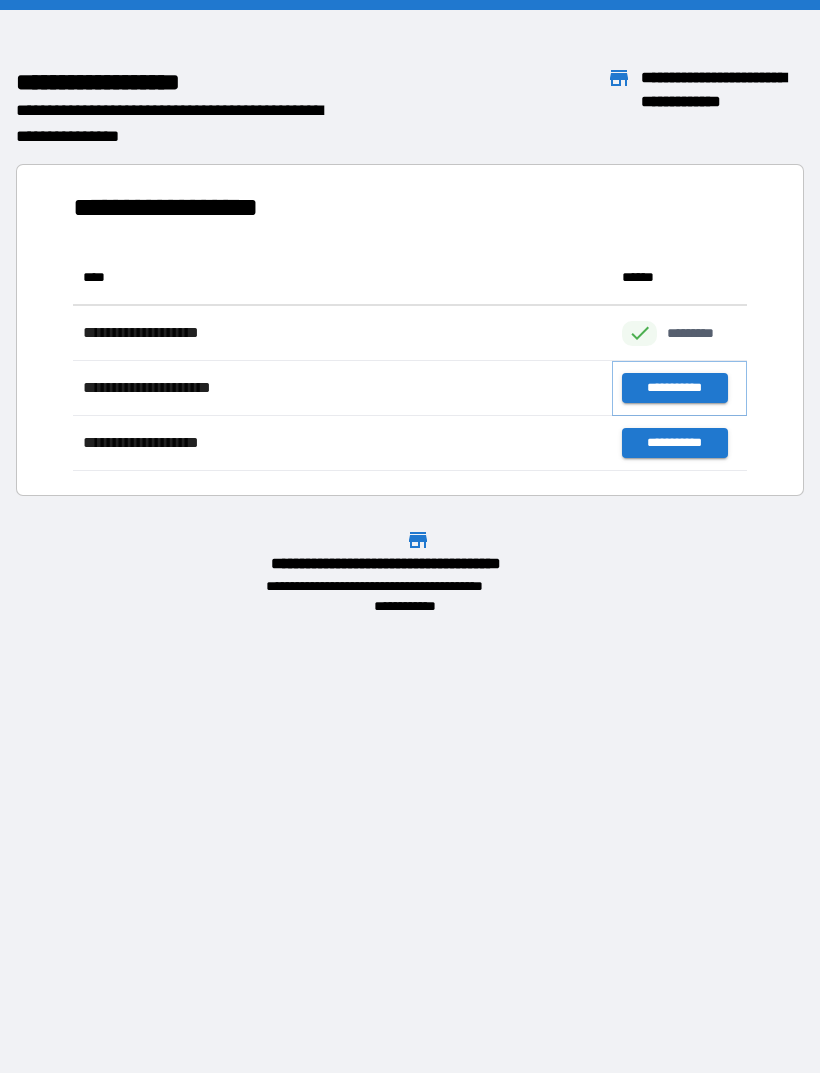 click on "**********" at bounding box center [674, 388] 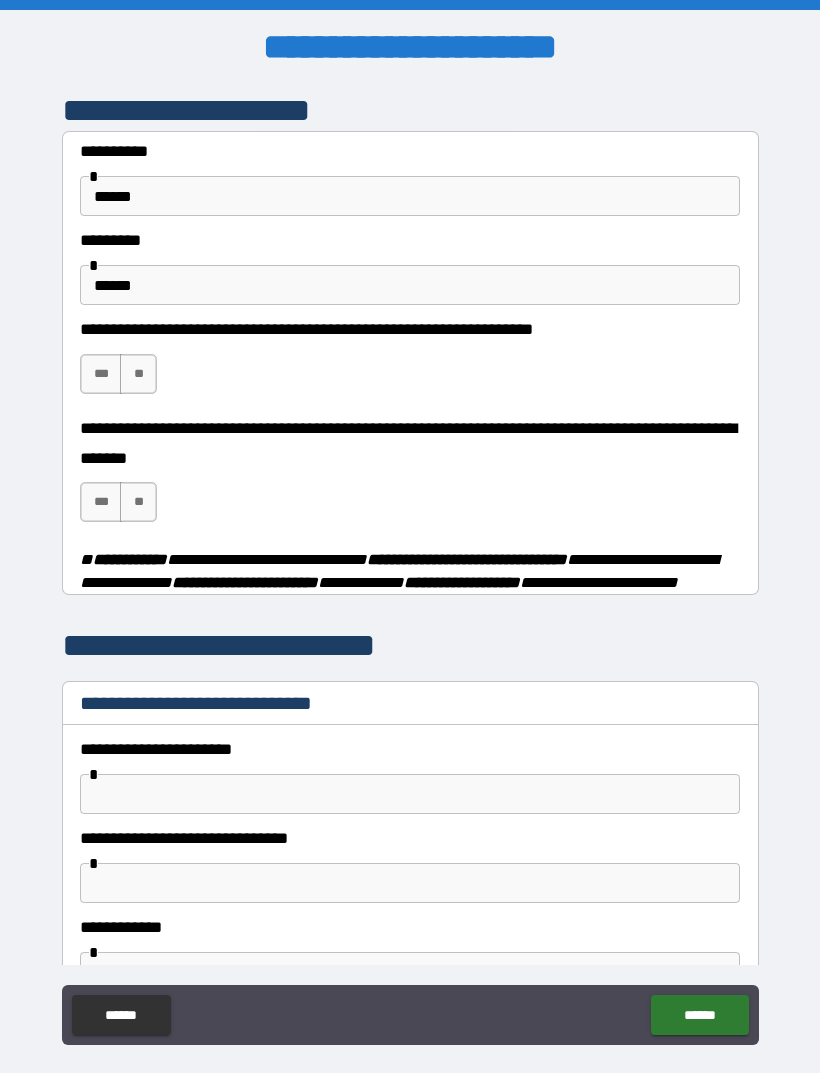 scroll, scrollTop: 0, scrollLeft: 0, axis: both 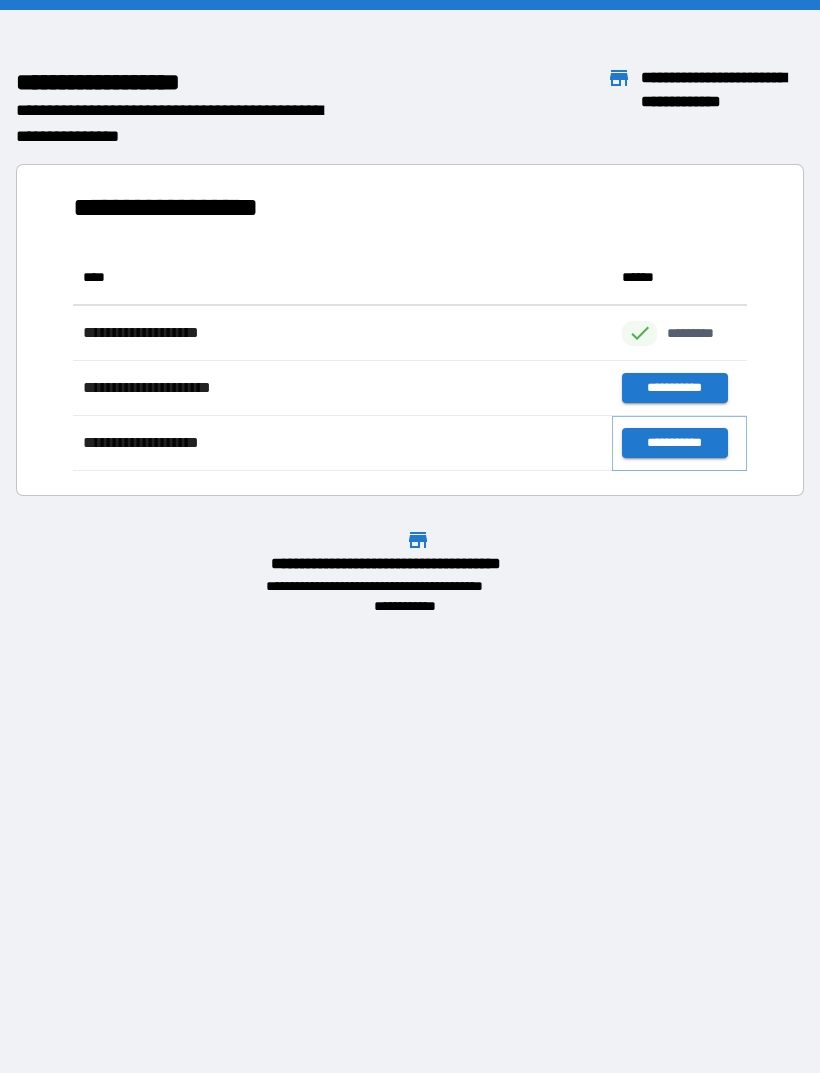 click on "**********" at bounding box center [674, 443] 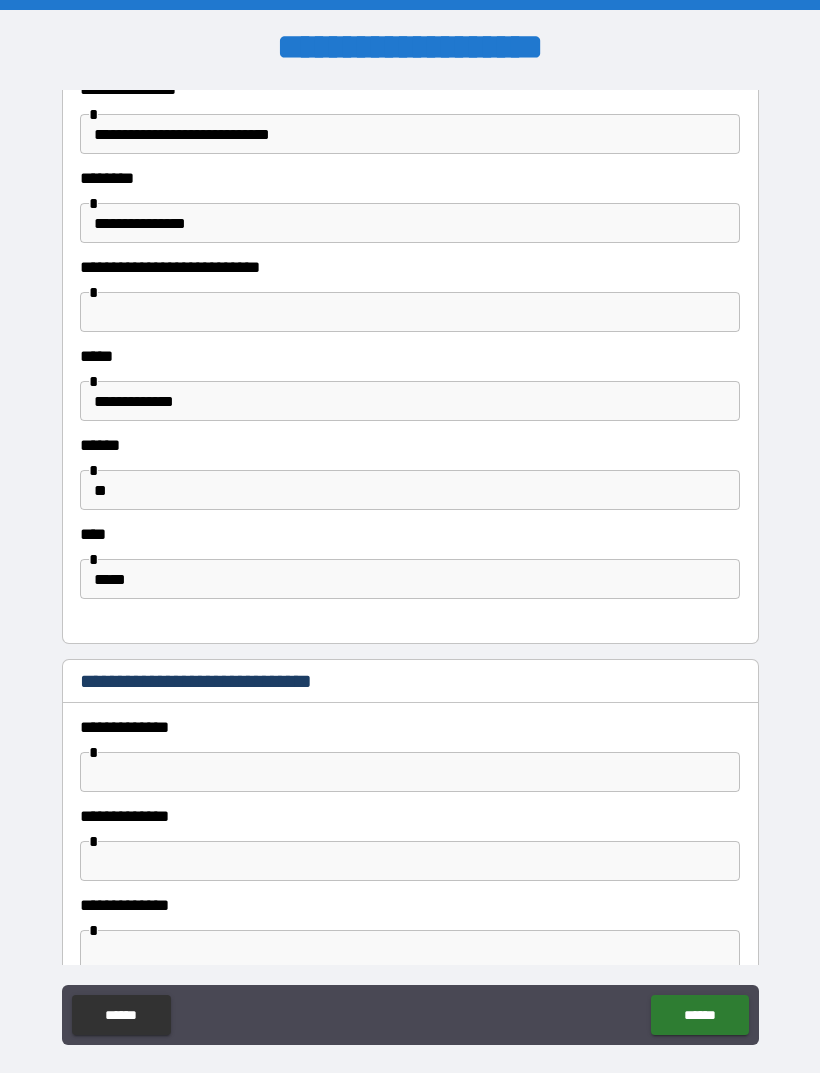 scroll, scrollTop: 667, scrollLeft: 0, axis: vertical 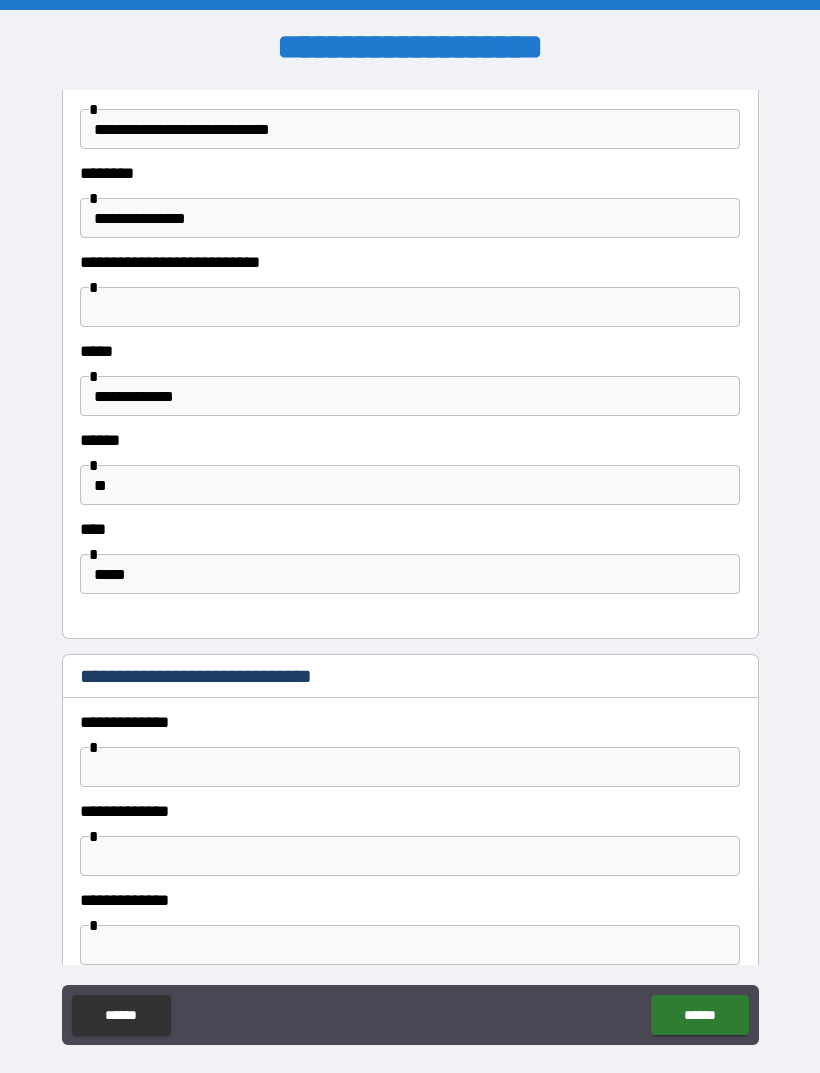 click at bounding box center [410, 767] 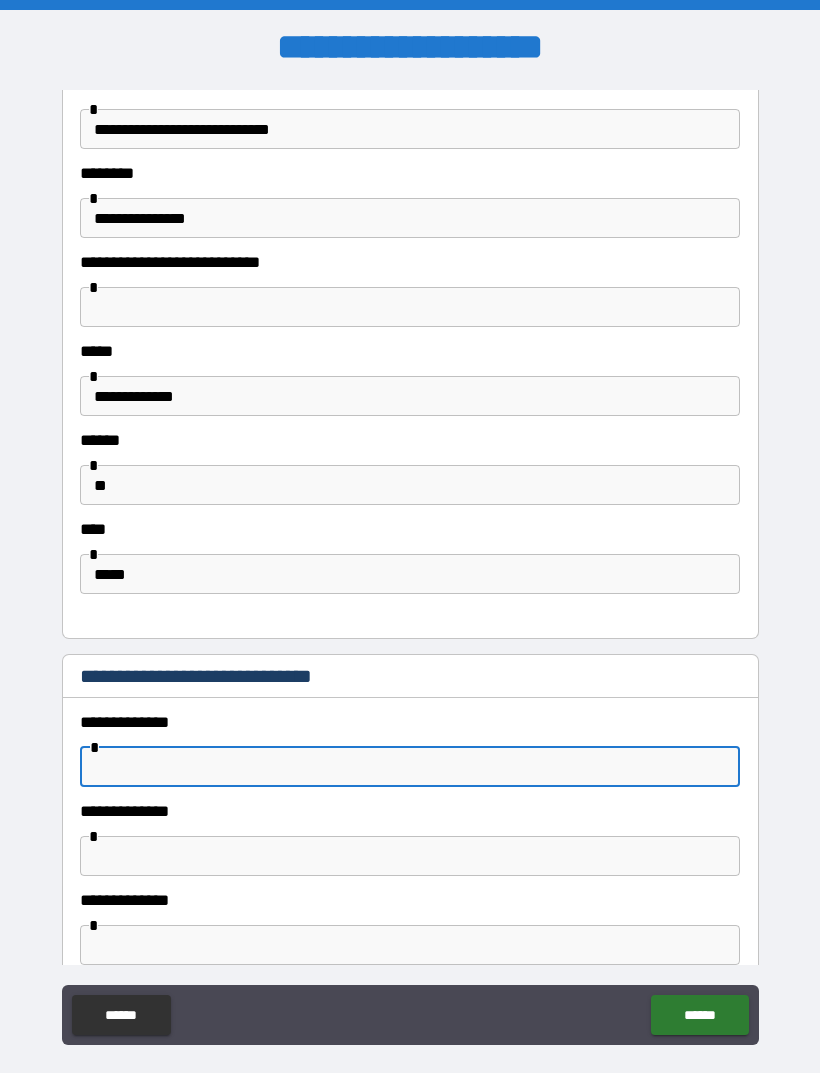 scroll, scrollTop: 63, scrollLeft: 0, axis: vertical 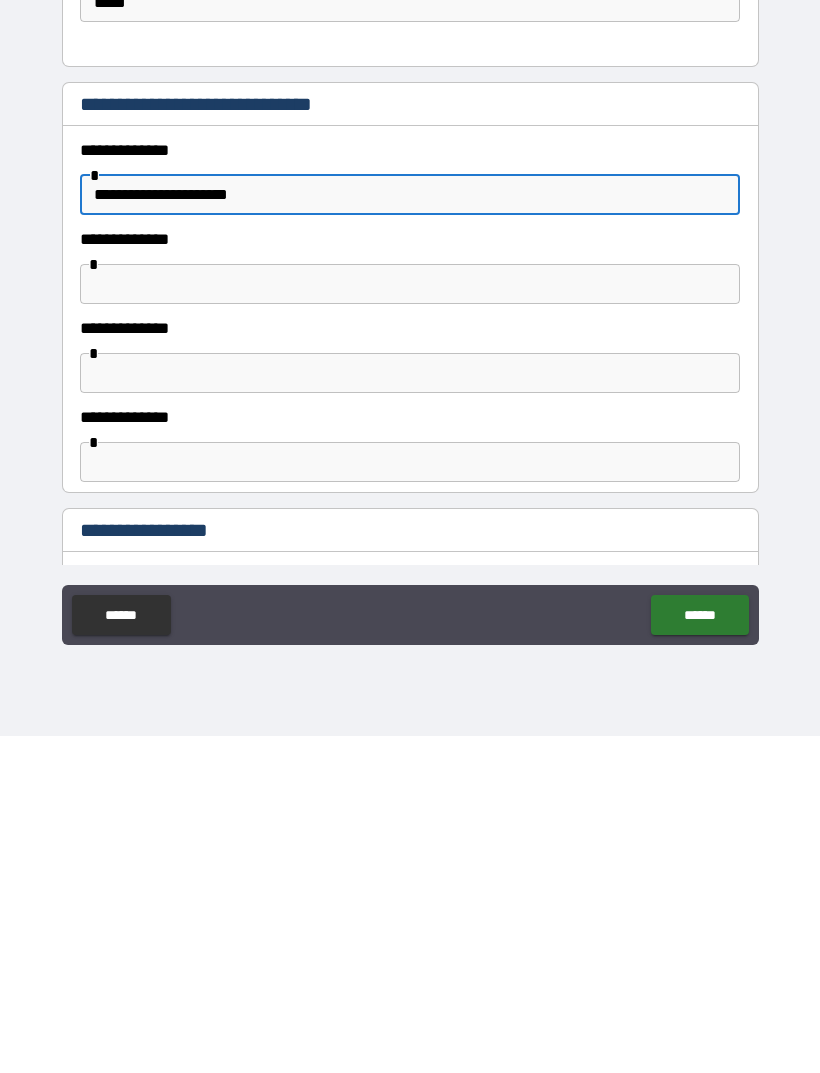 type on "**********" 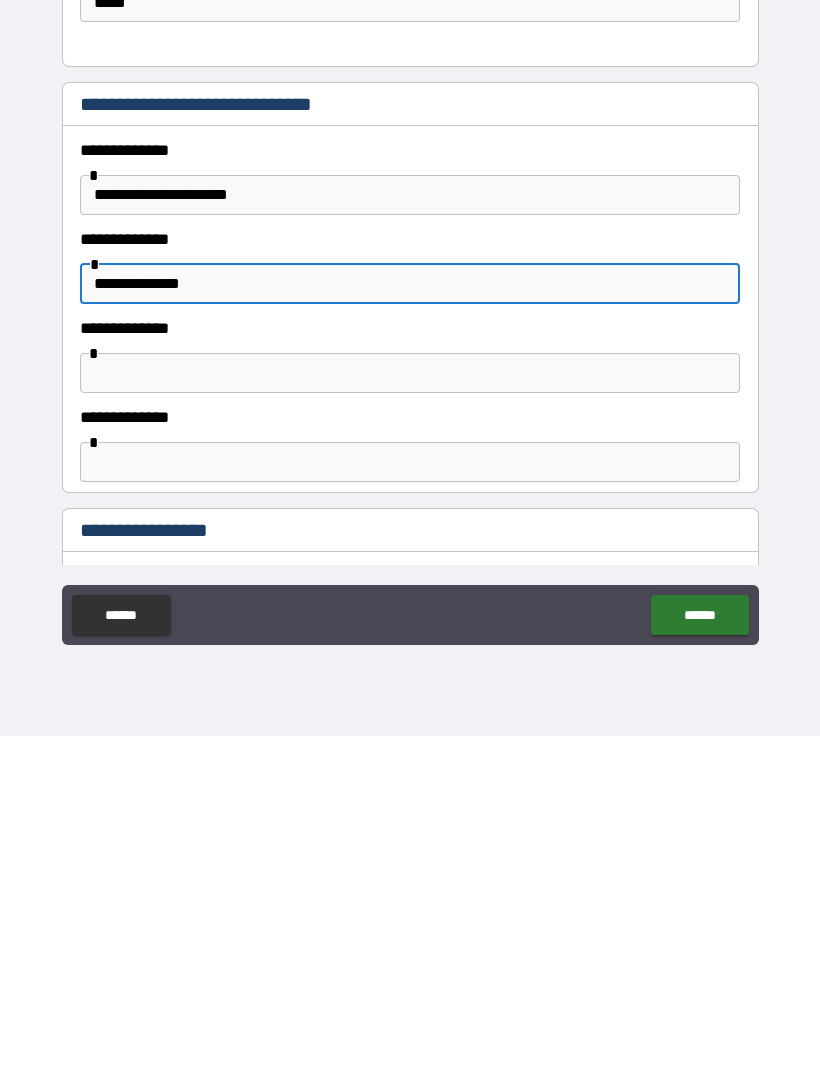 type on "**********" 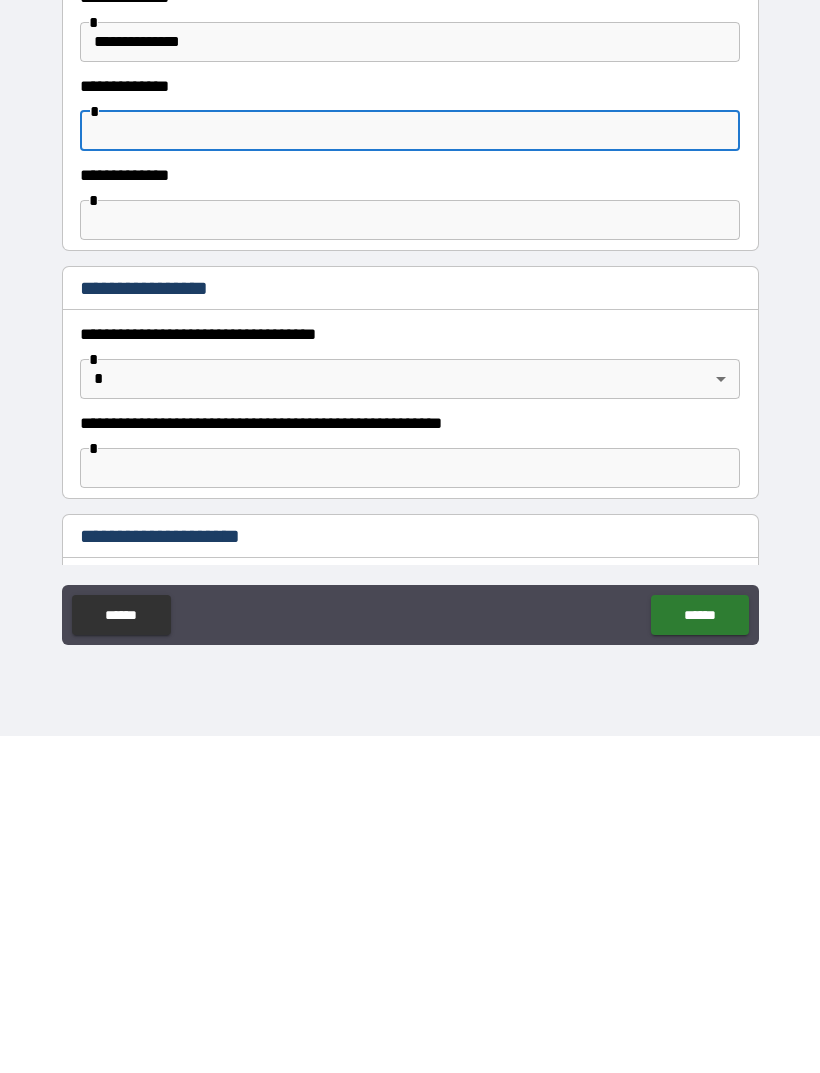 scroll, scrollTop: 1080, scrollLeft: 0, axis: vertical 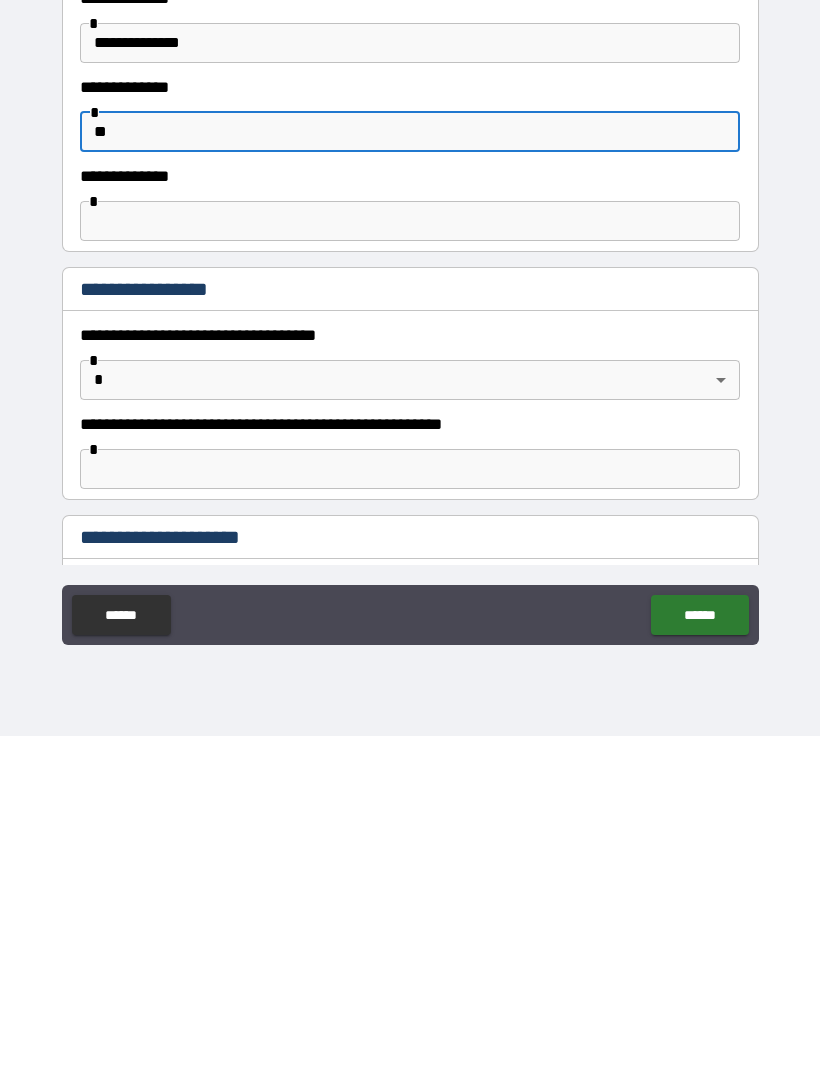 type on "*" 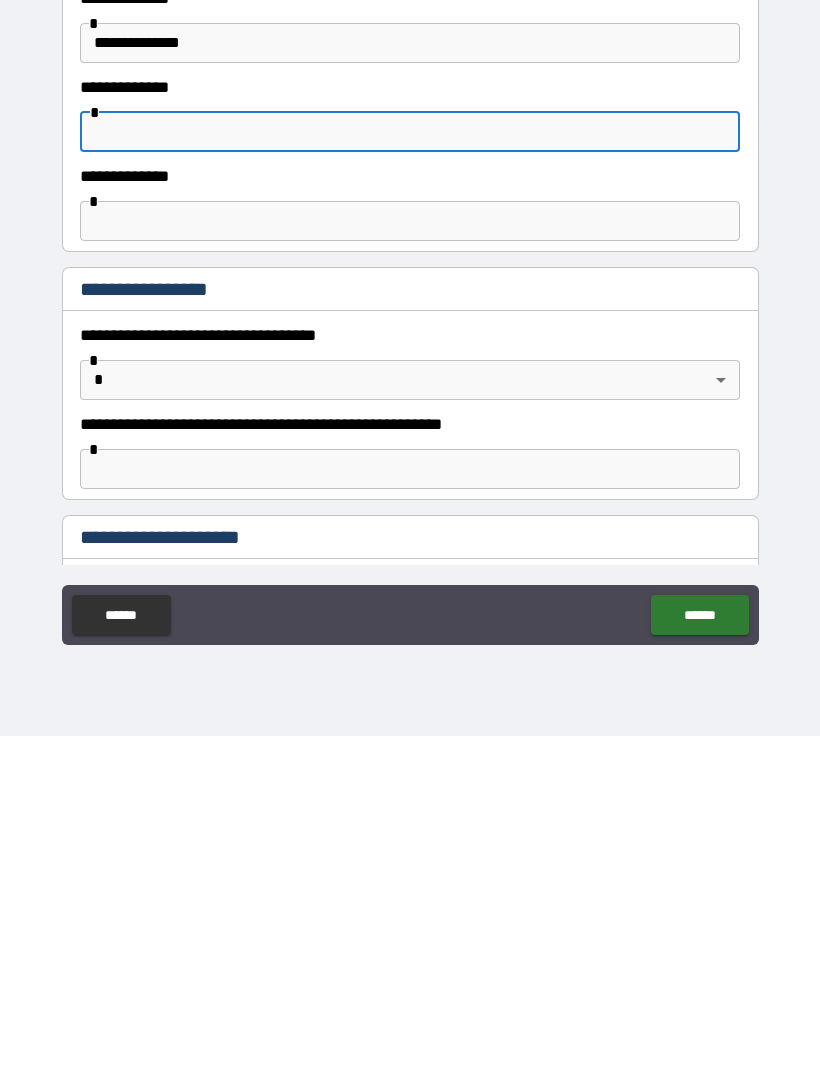 type on "*" 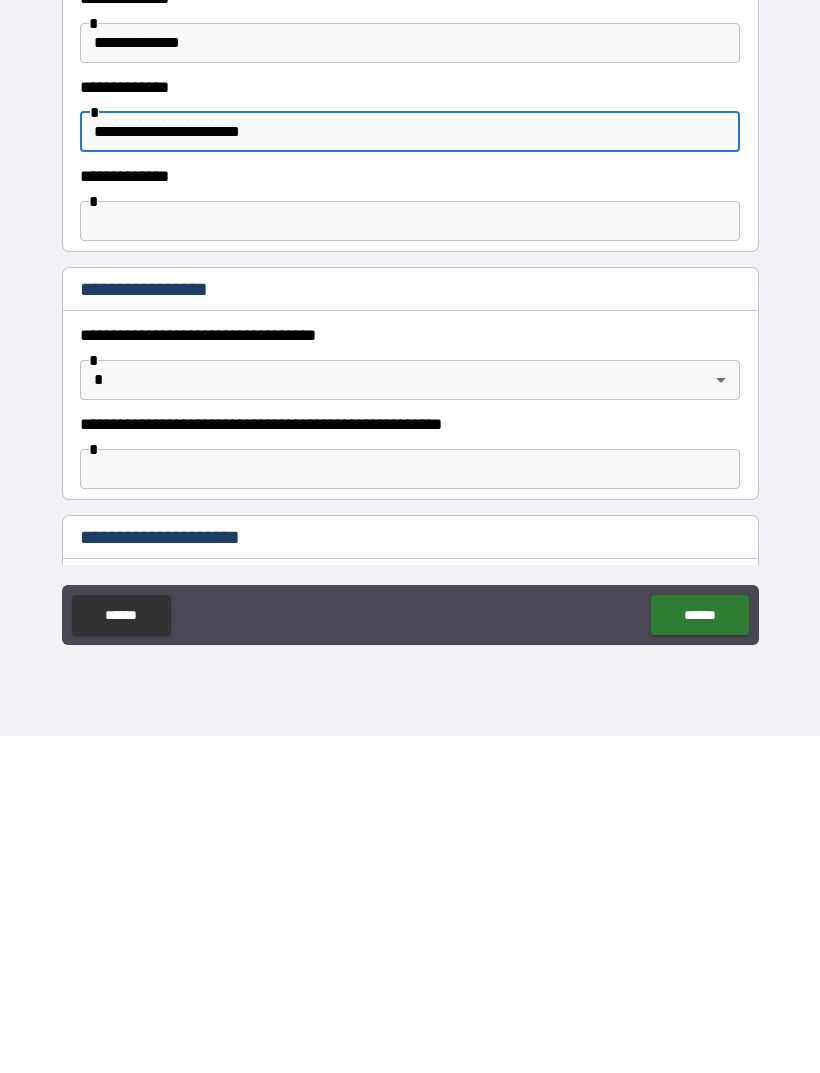 type on "**********" 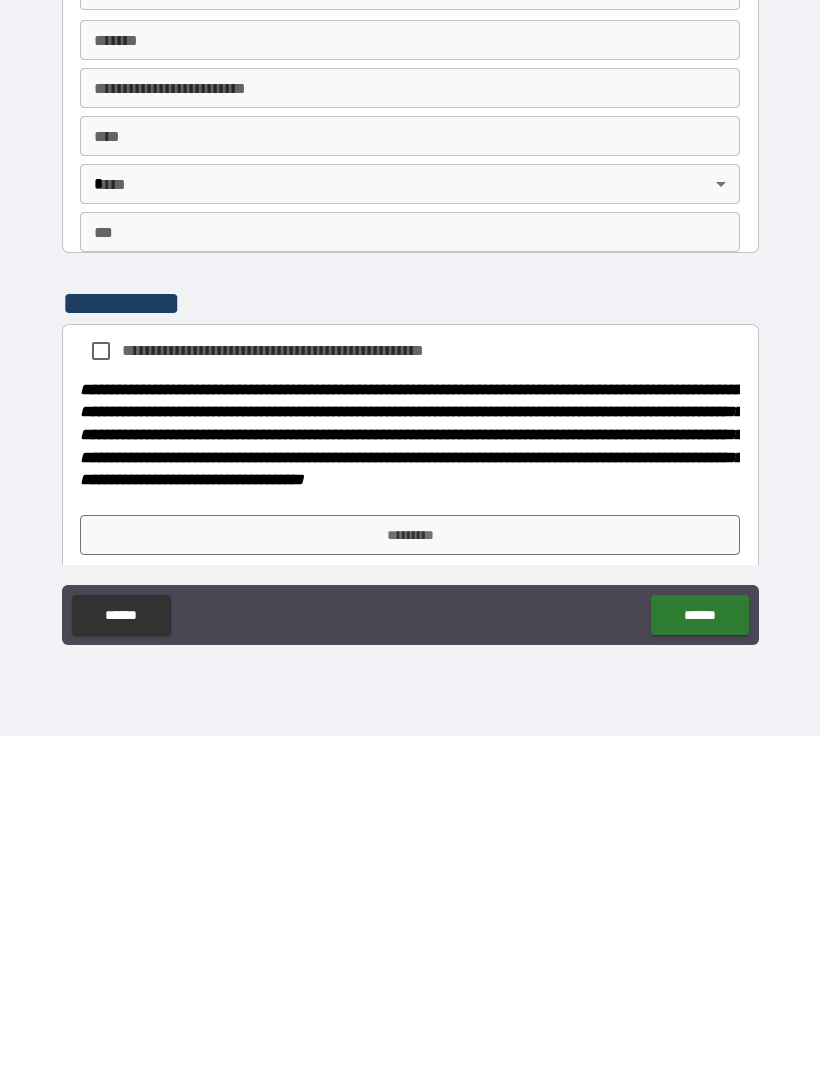 scroll, scrollTop: 1820, scrollLeft: 0, axis: vertical 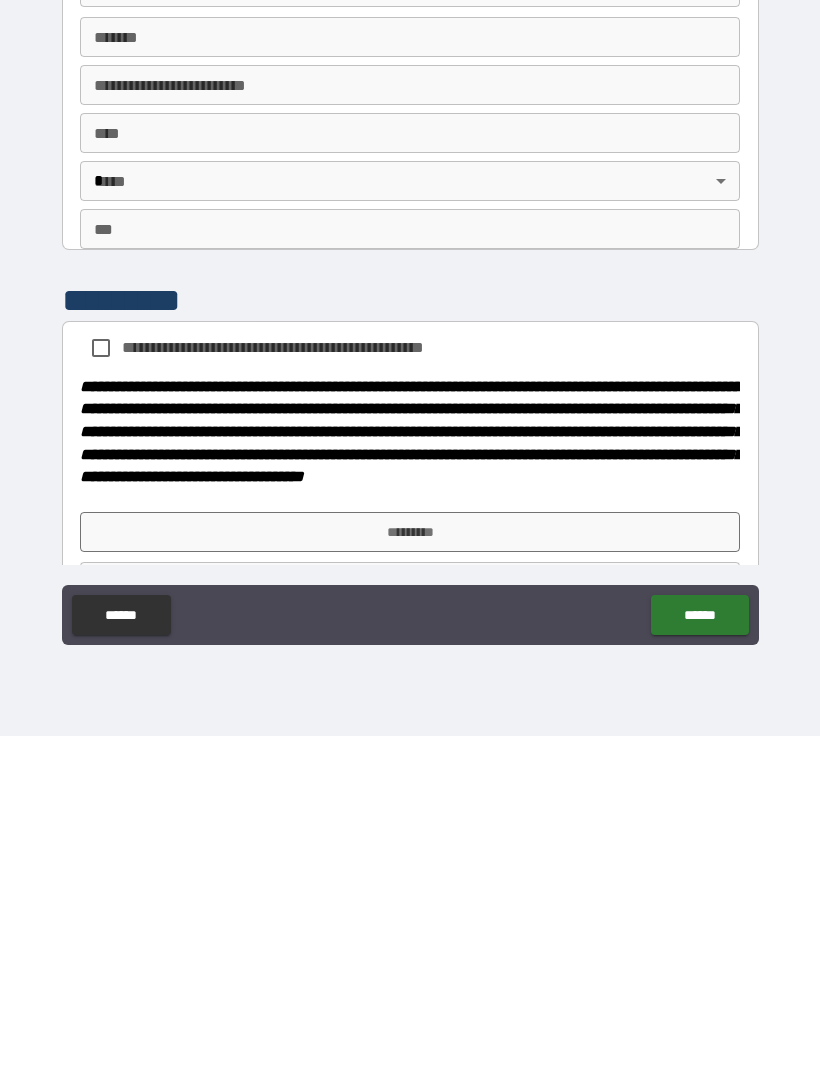 type on "**********" 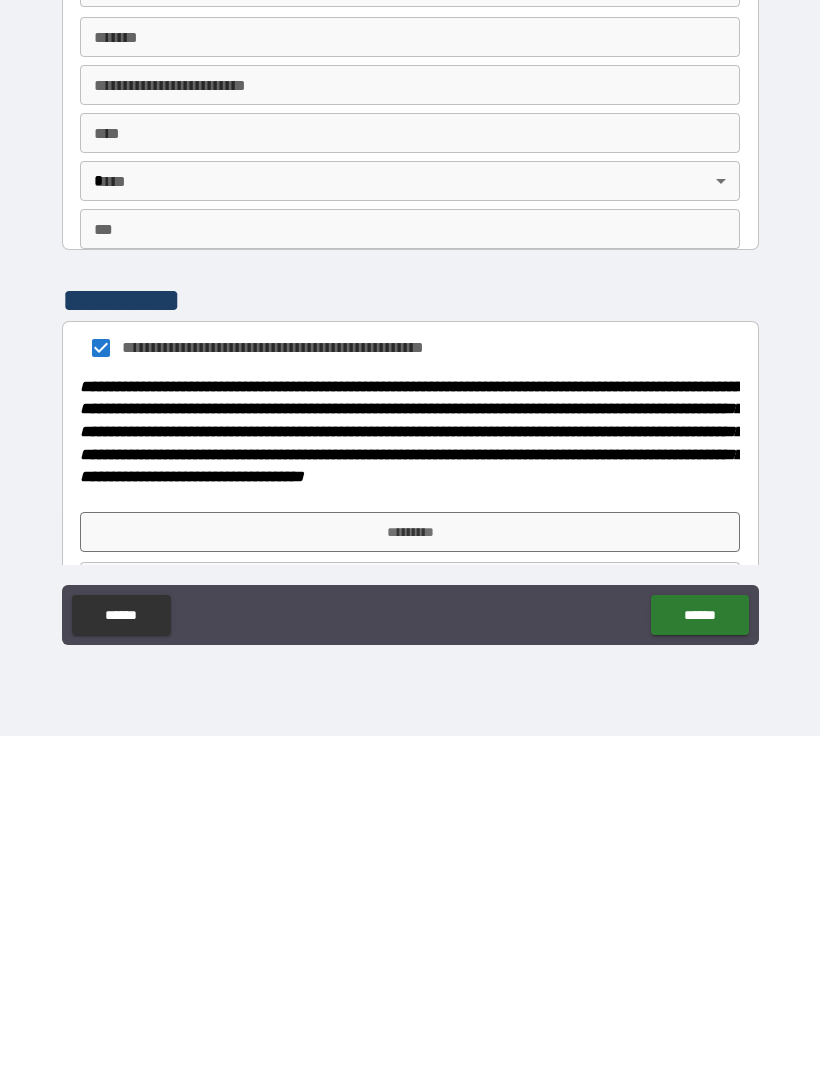 scroll, scrollTop: 64, scrollLeft: 0, axis: vertical 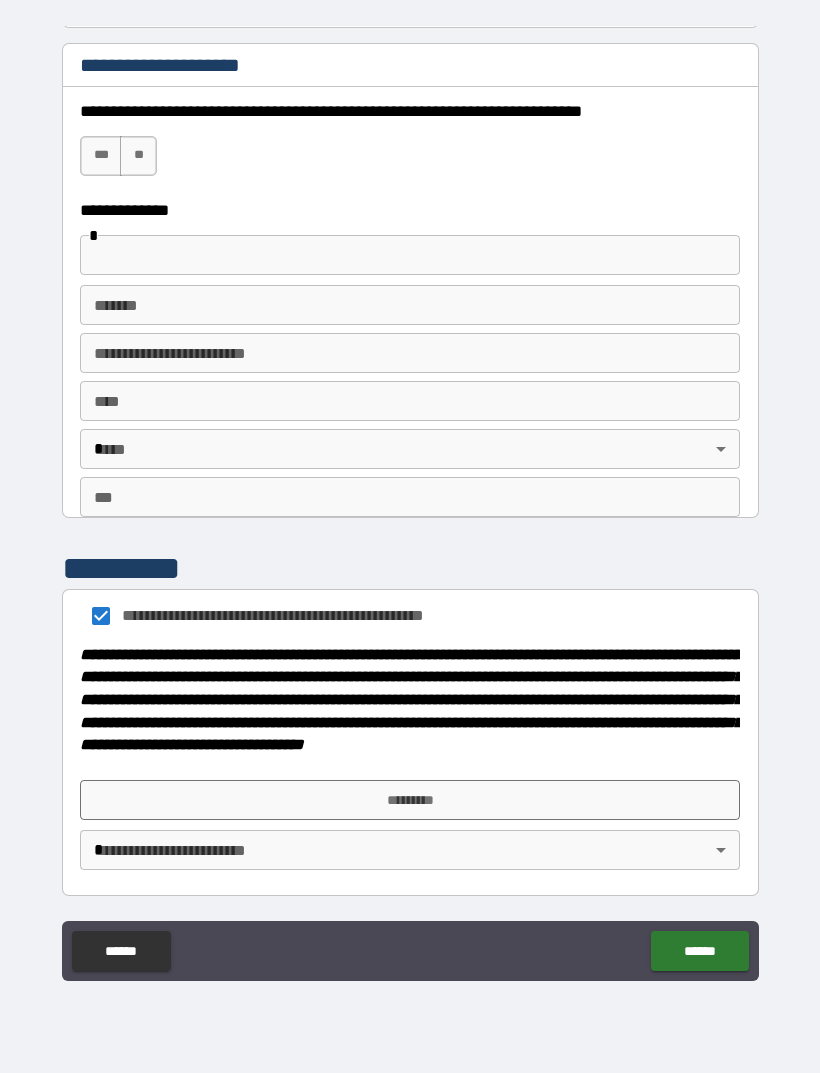 click on "*********" at bounding box center [410, 800] 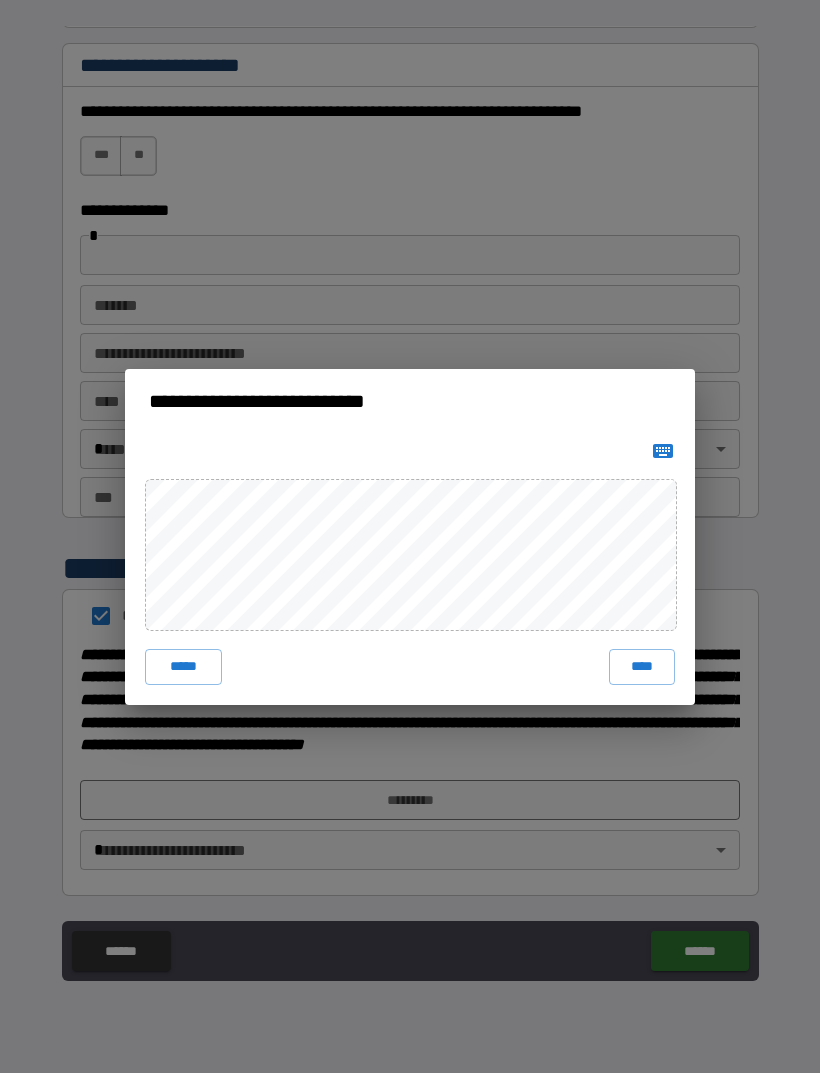 click on "****" at bounding box center [642, 667] 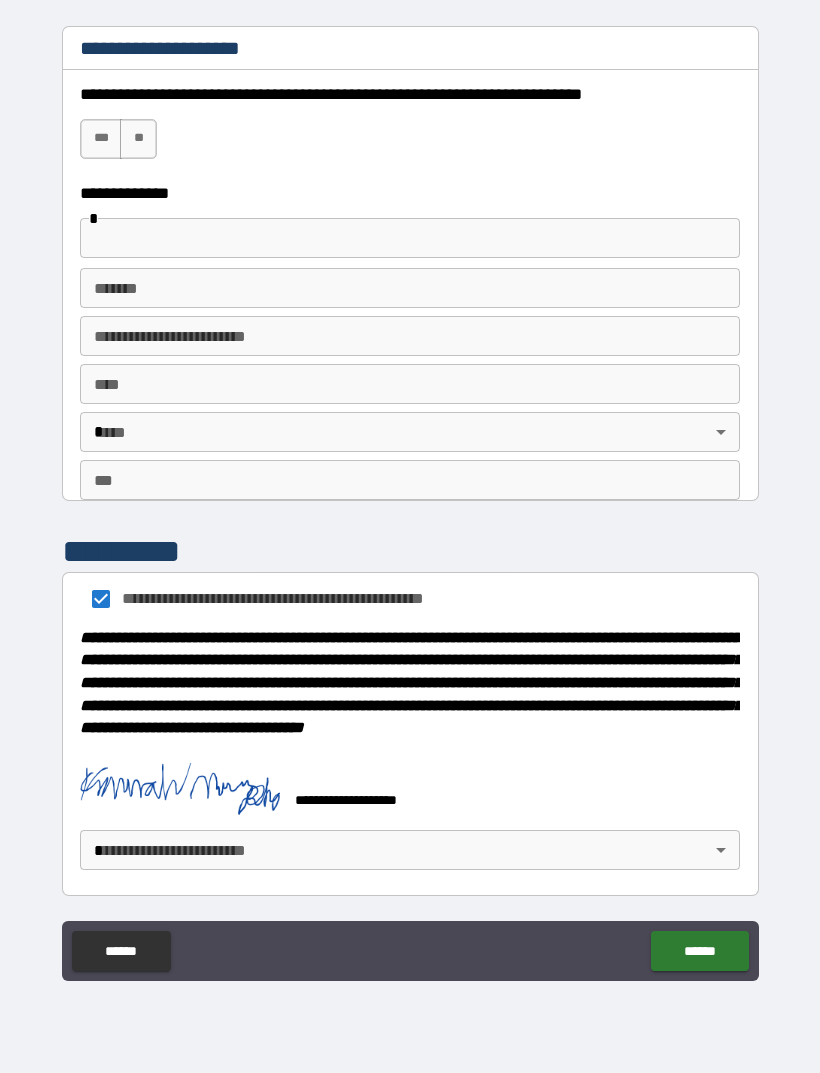 scroll, scrollTop: 1922, scrollLeft: 0, axis: vertical 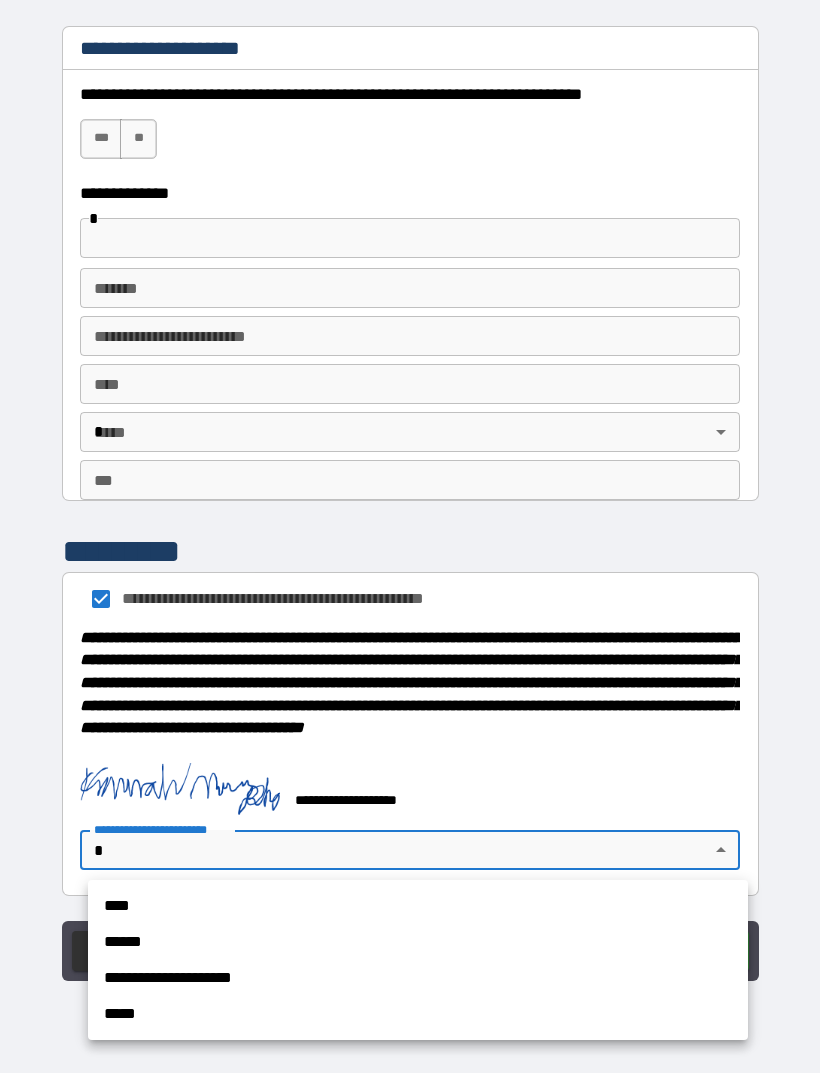 click on "[FIRST] [LAST] [EMAIL]" at bounding box center [418, 960] 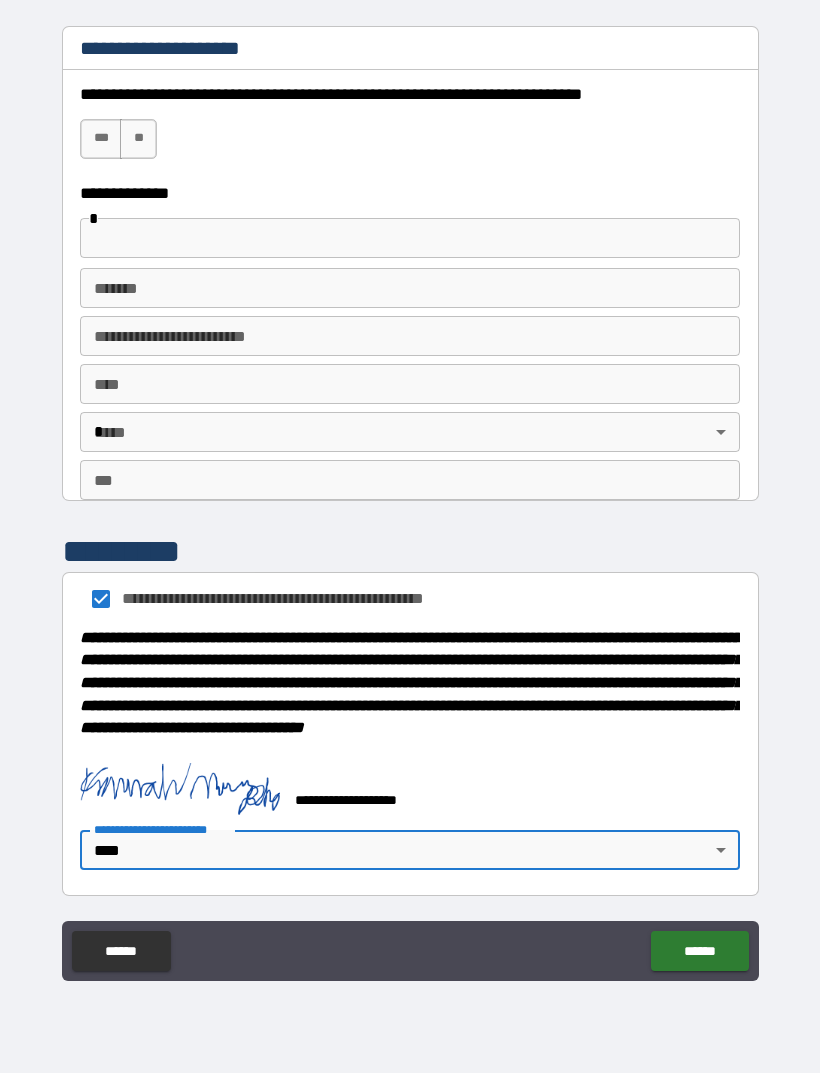 click on "******" at bounding box center (699, 951) 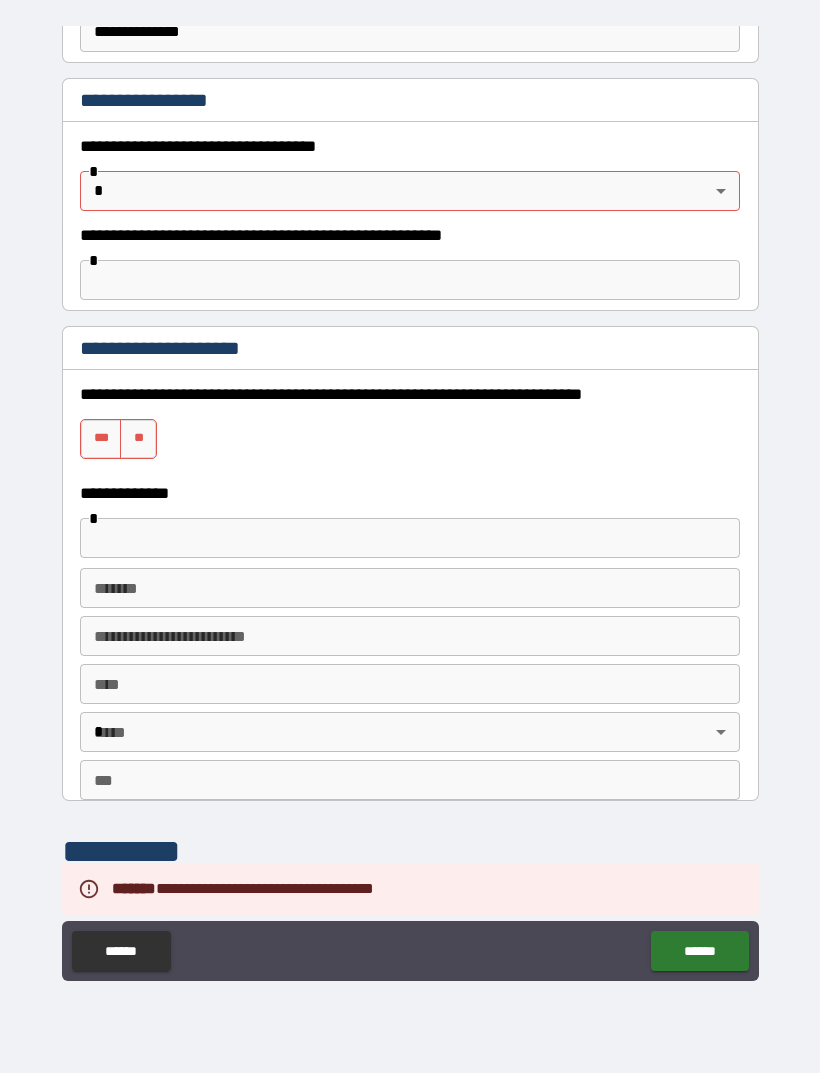 scroll, scrollTop: 1504, scrollLeft: 0, axis: vertical 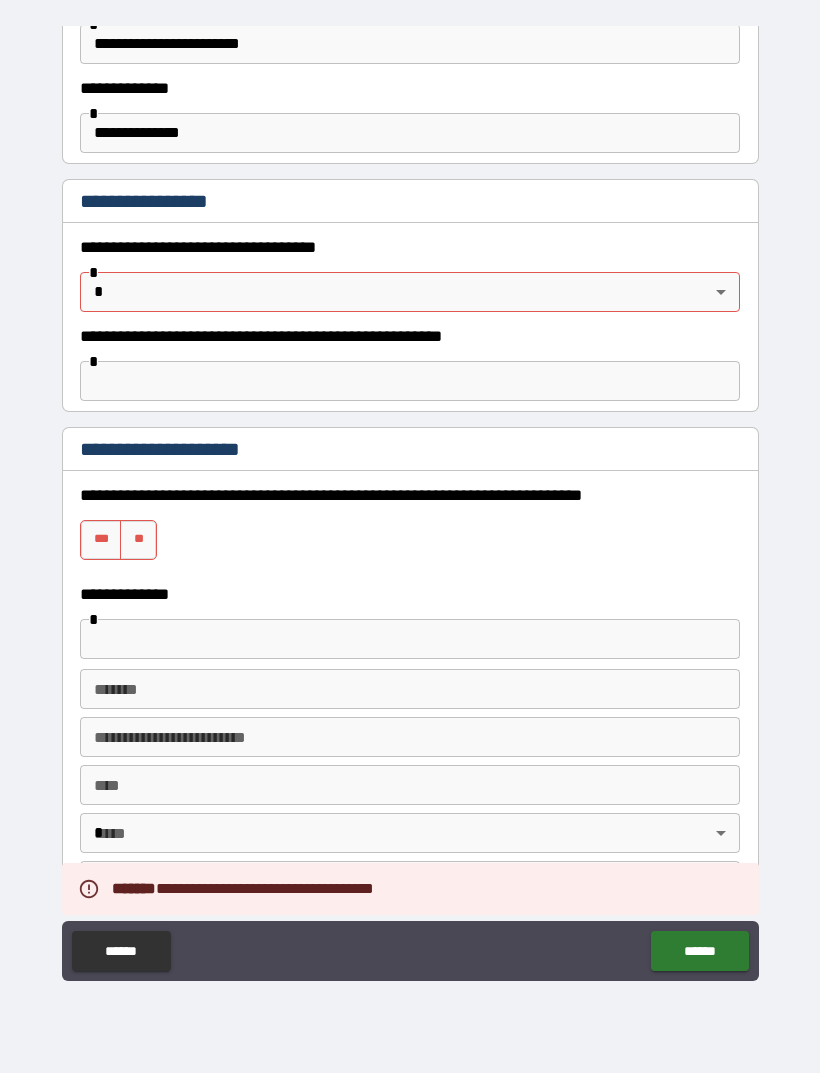 click on "**" at bounding box center [138, 540] 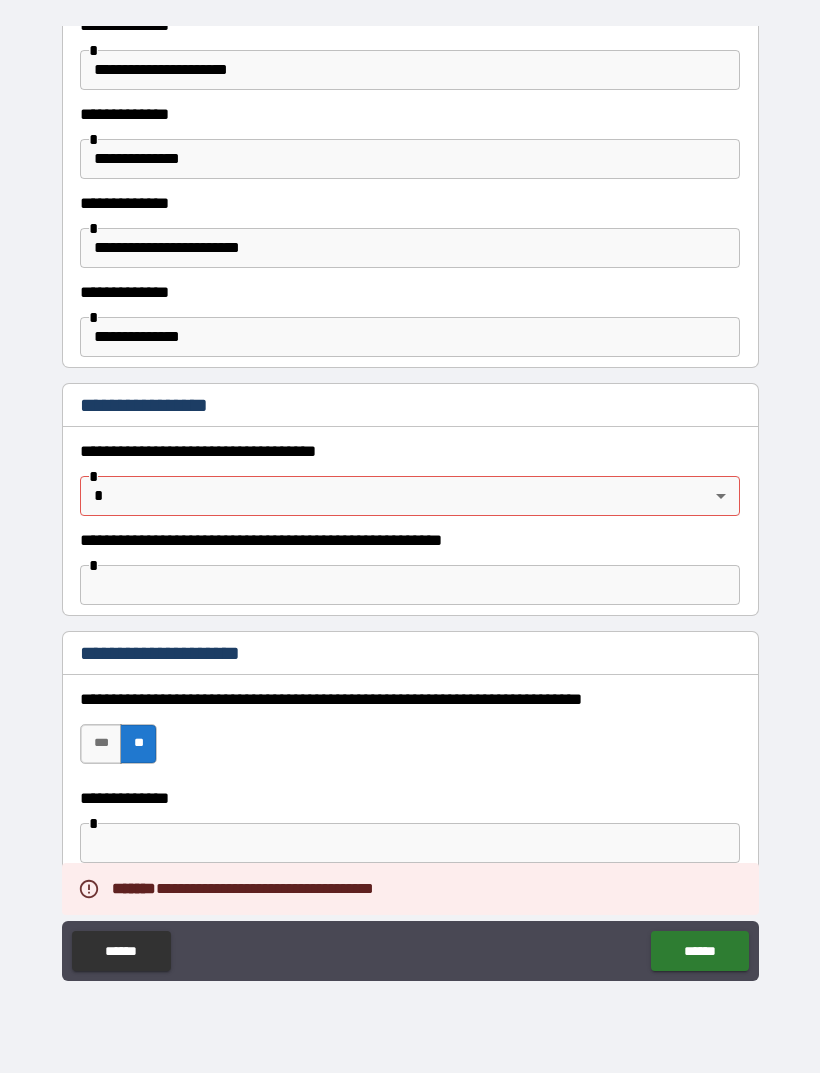scroll, scrollTop: 1298, scrollLeft: 0, axis: vertical 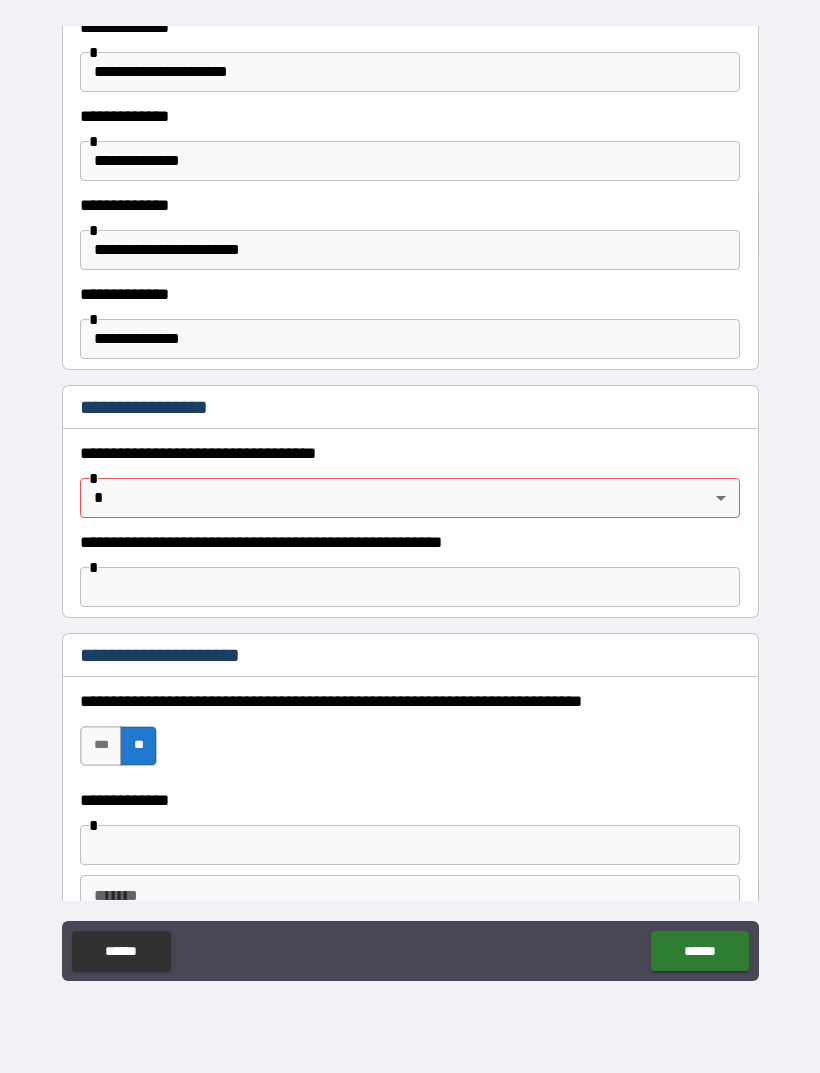 click on "[FIRST] [LAST] [ADDRESS] [CITY], [STATE] [ZIP] [PHONE] [EMAIL] [CREDIT_CARD] [EXP_DATE] [CVV] [DOB] [SSN] [DRIVER_LICENSE]" at bounding box center [410, 504] 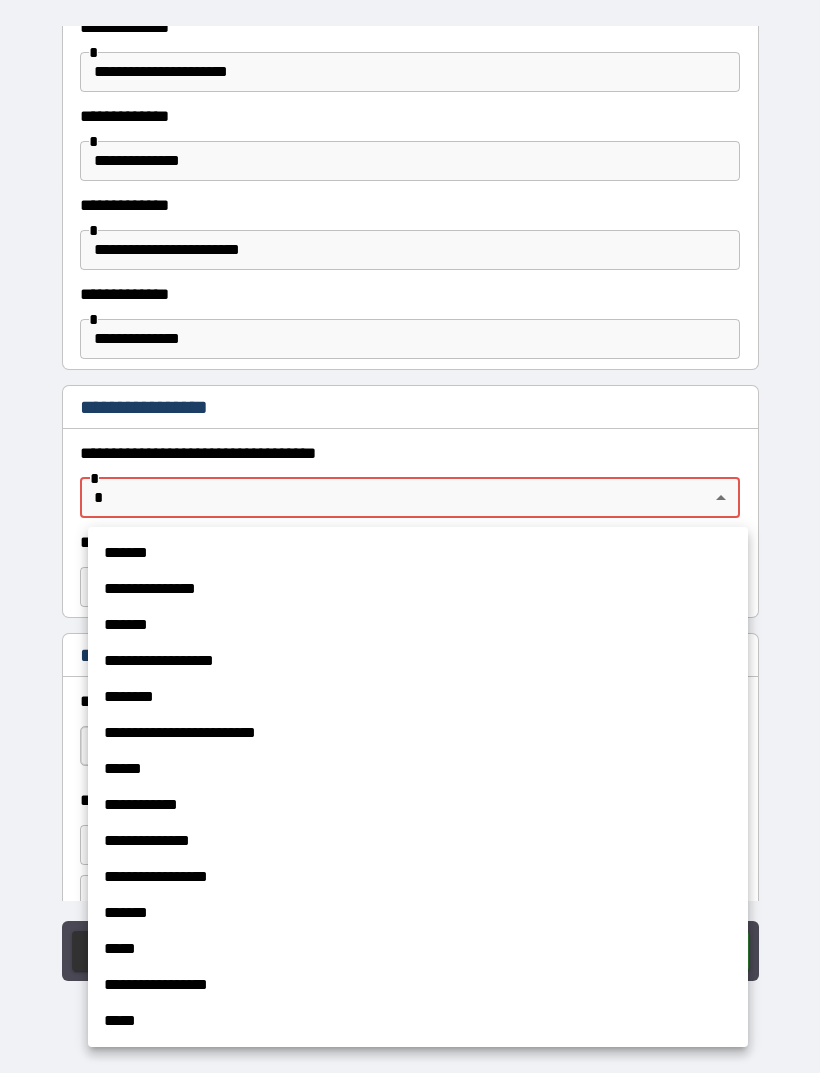 click on "*******" at bounding box center (418, 553) 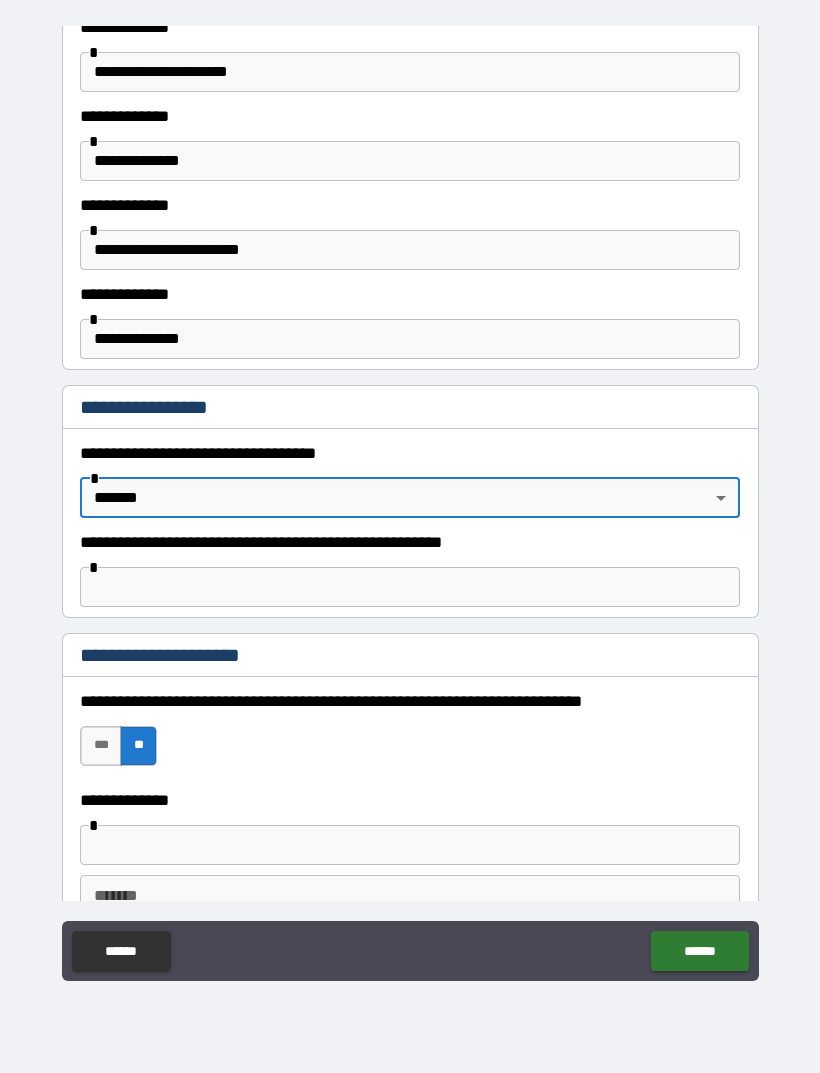 click on "[FIRST] [LAST] [ADDRESS] [CITY], [STATE] [ZIP] [PHONE] [EMAIL] [CREDIT_CARD] [EXP_DATE] [CVV] [DOB] [SSN] [DRIVER_LICENSE]" at bounding box center [410, 504] 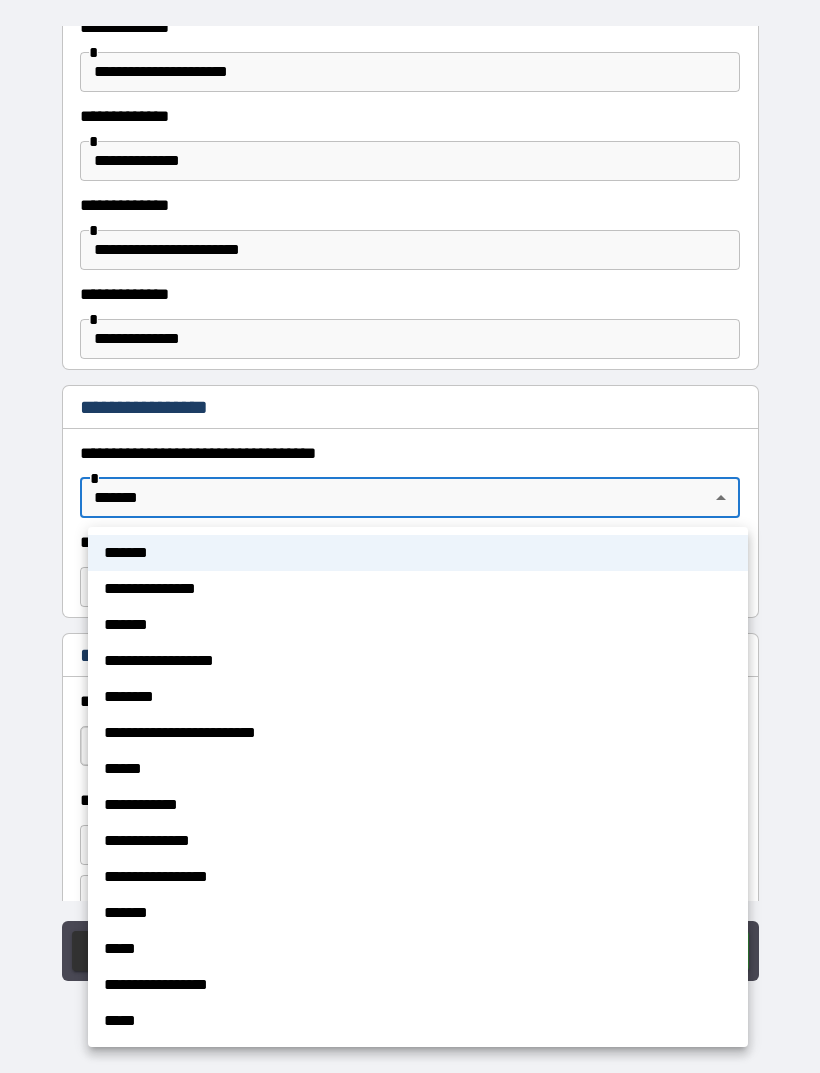 click on "*****" at bounding box center [418, 1021] 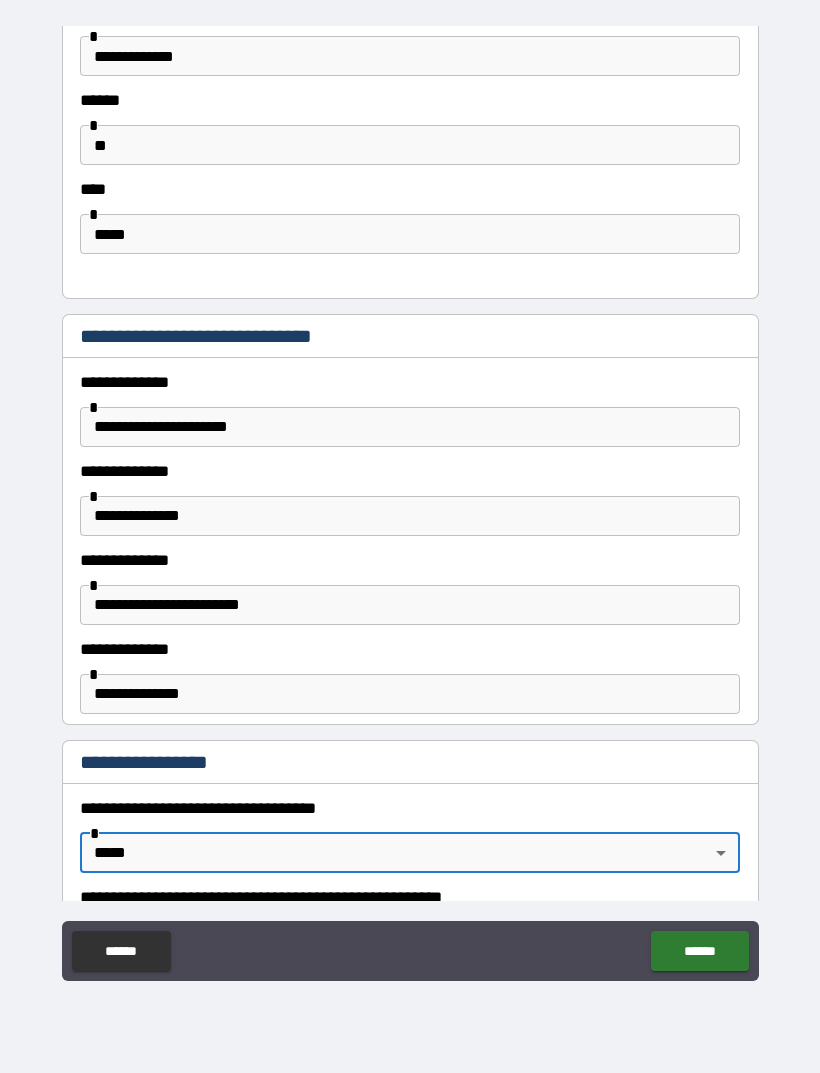 scroll, scrollTop: 945, scrollLeft: 0, axis: vertical 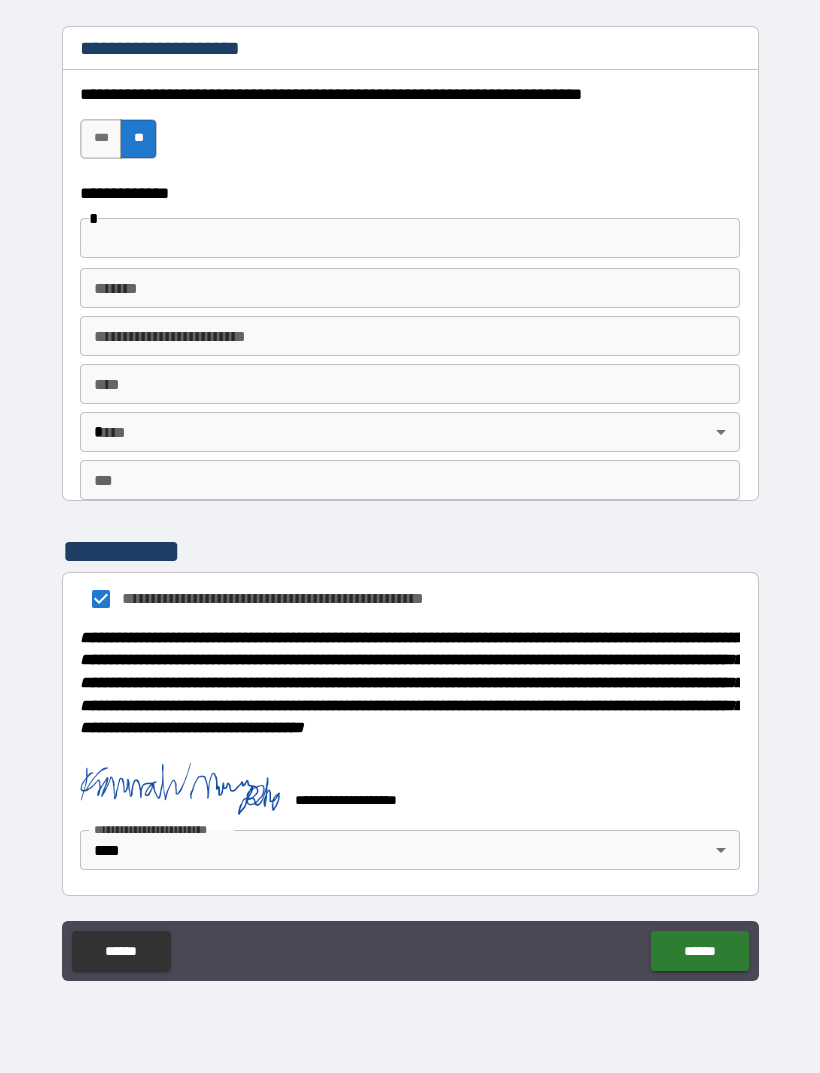 click on "******" at bounding box center [699, 951] 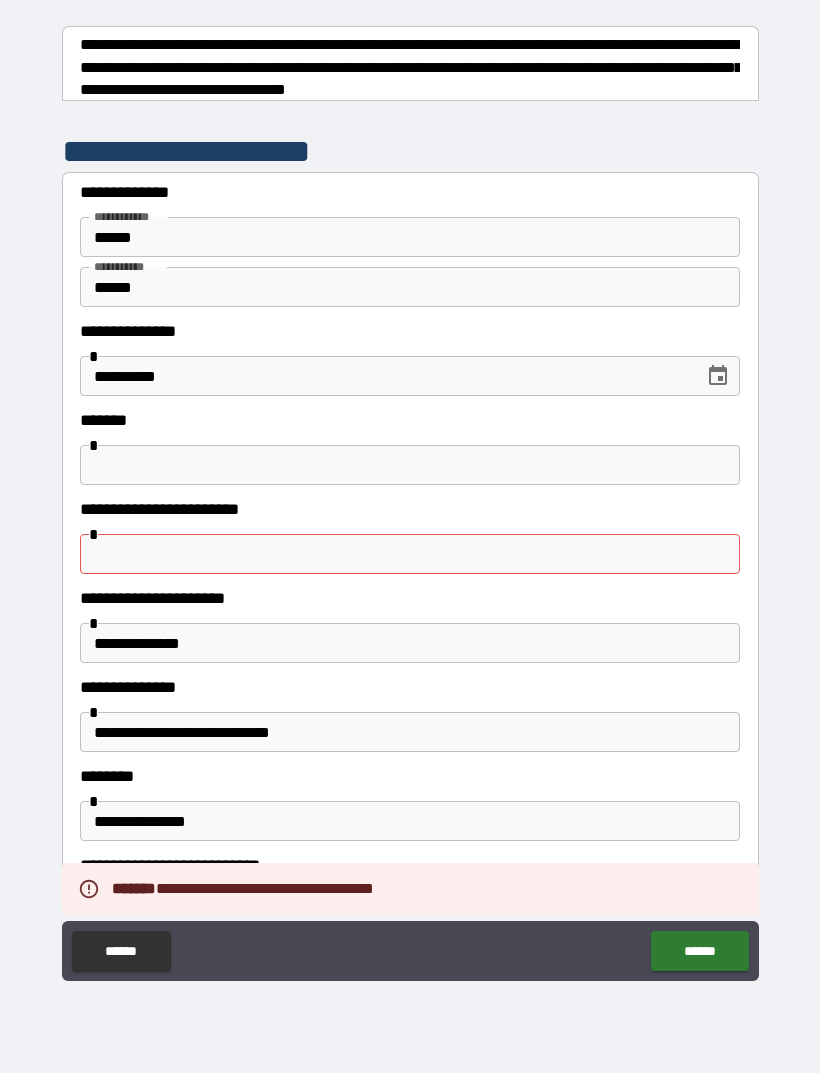 scroll, scrollTop: 0, scrollLeft: 0, axis: both 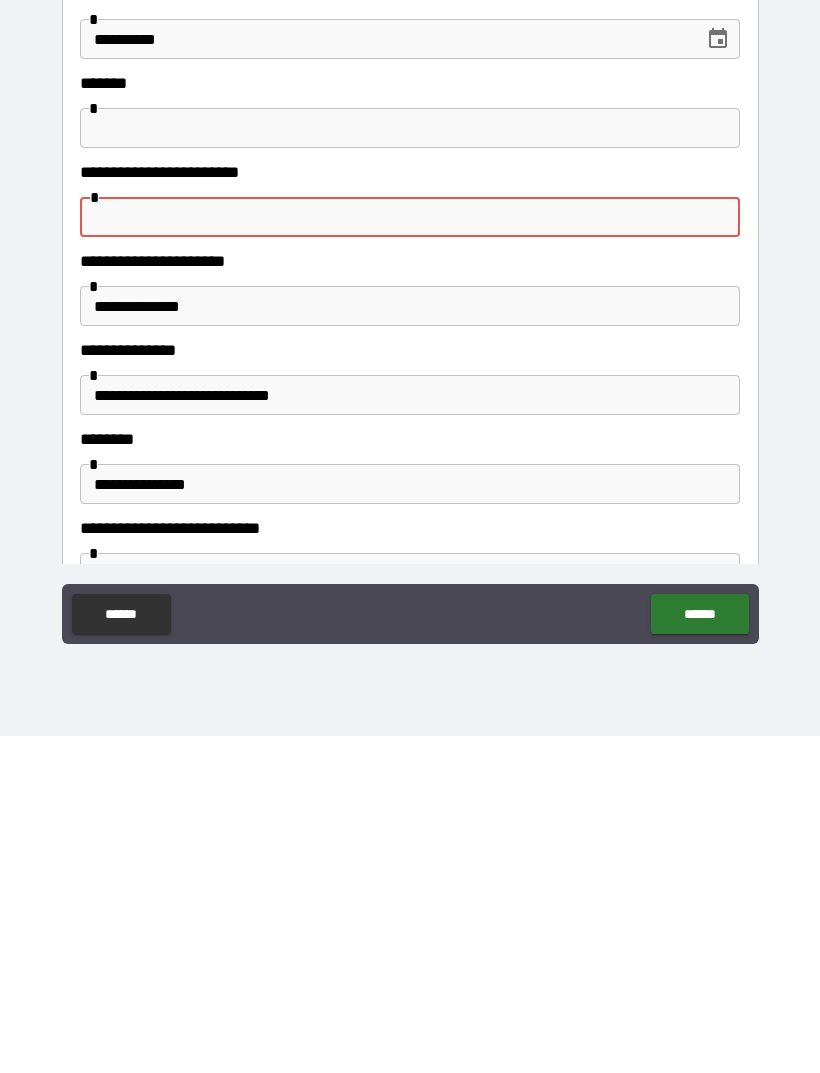 click at bounding box center (410, 554) 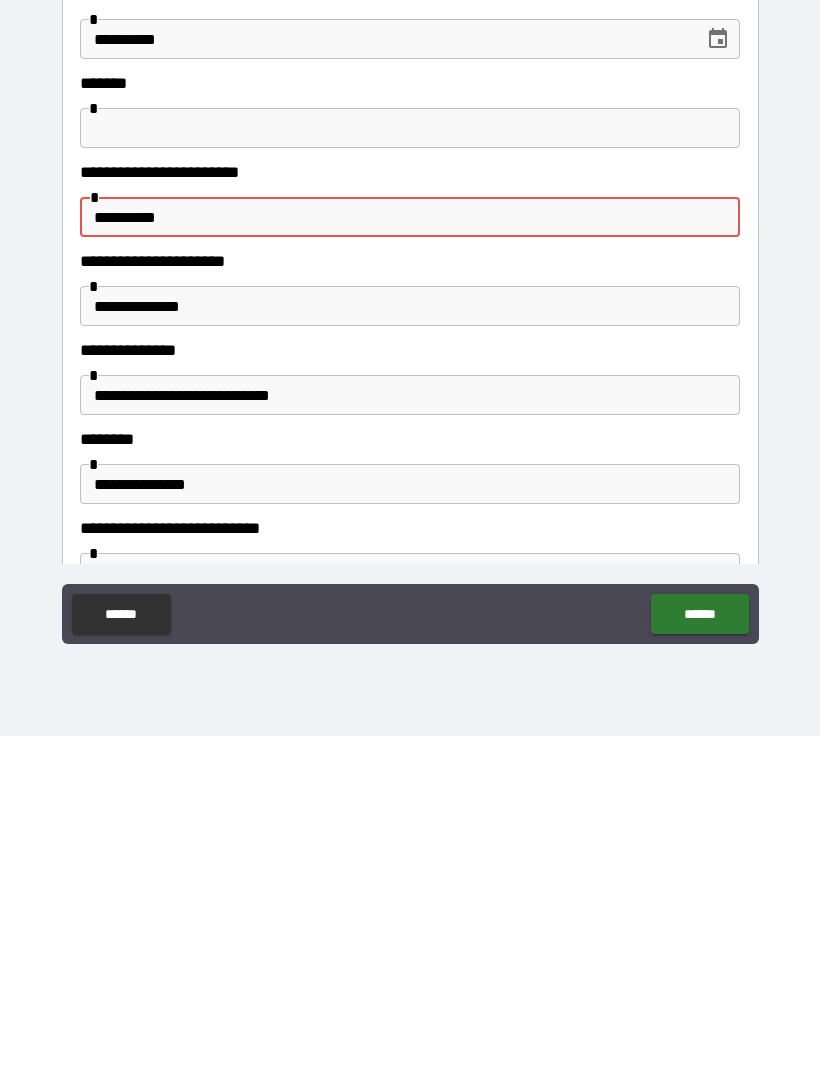 type on "**********" 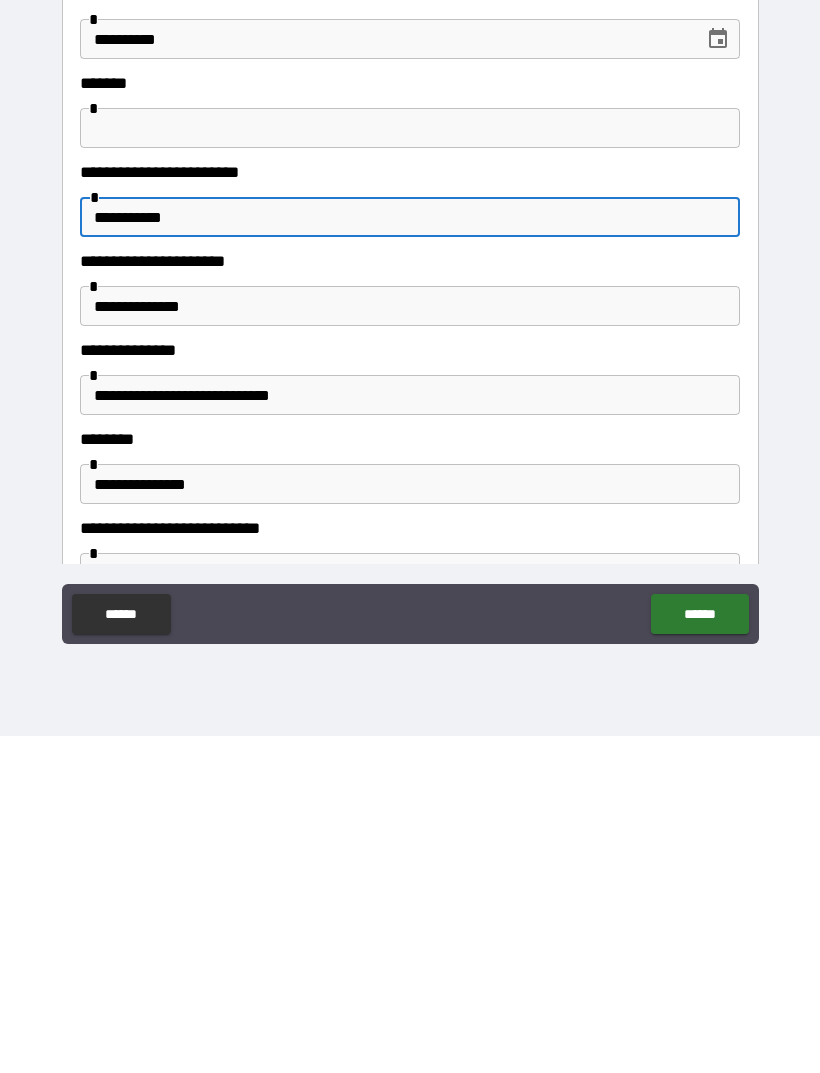 click on "******" at bounding box center (699, 951) 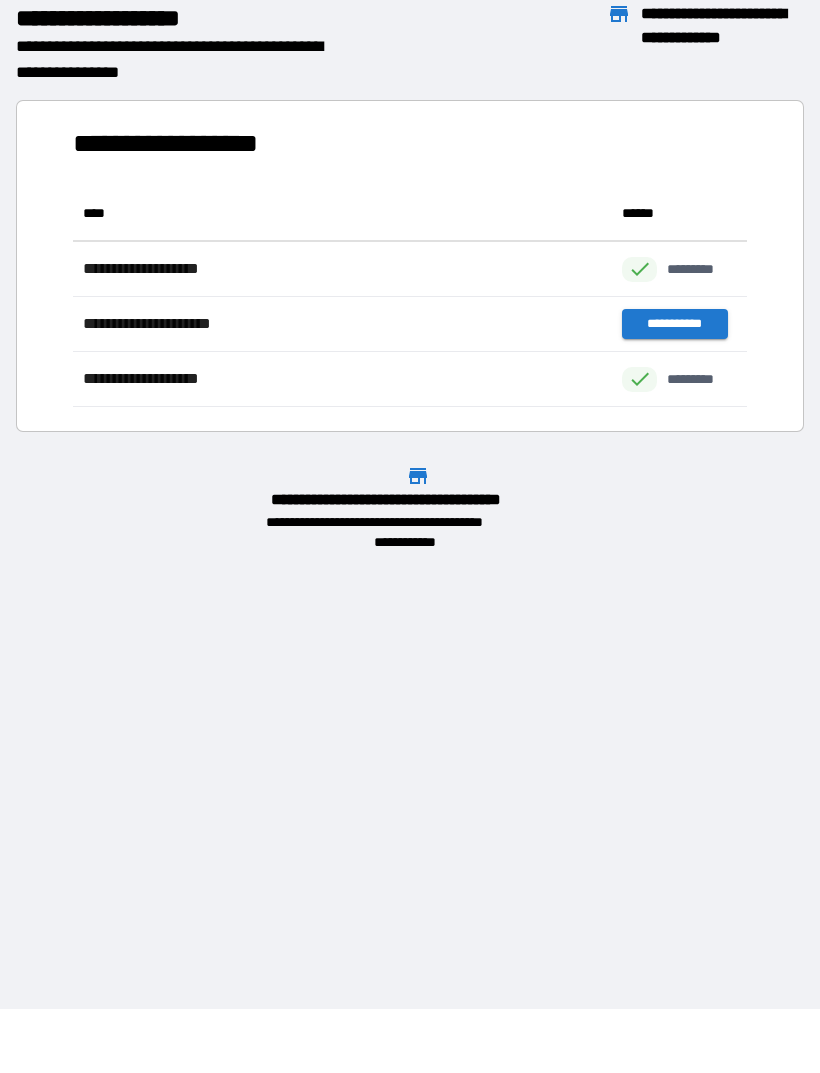 scroll, scrollTop: 221, scrollLeft: 674, axis: both 